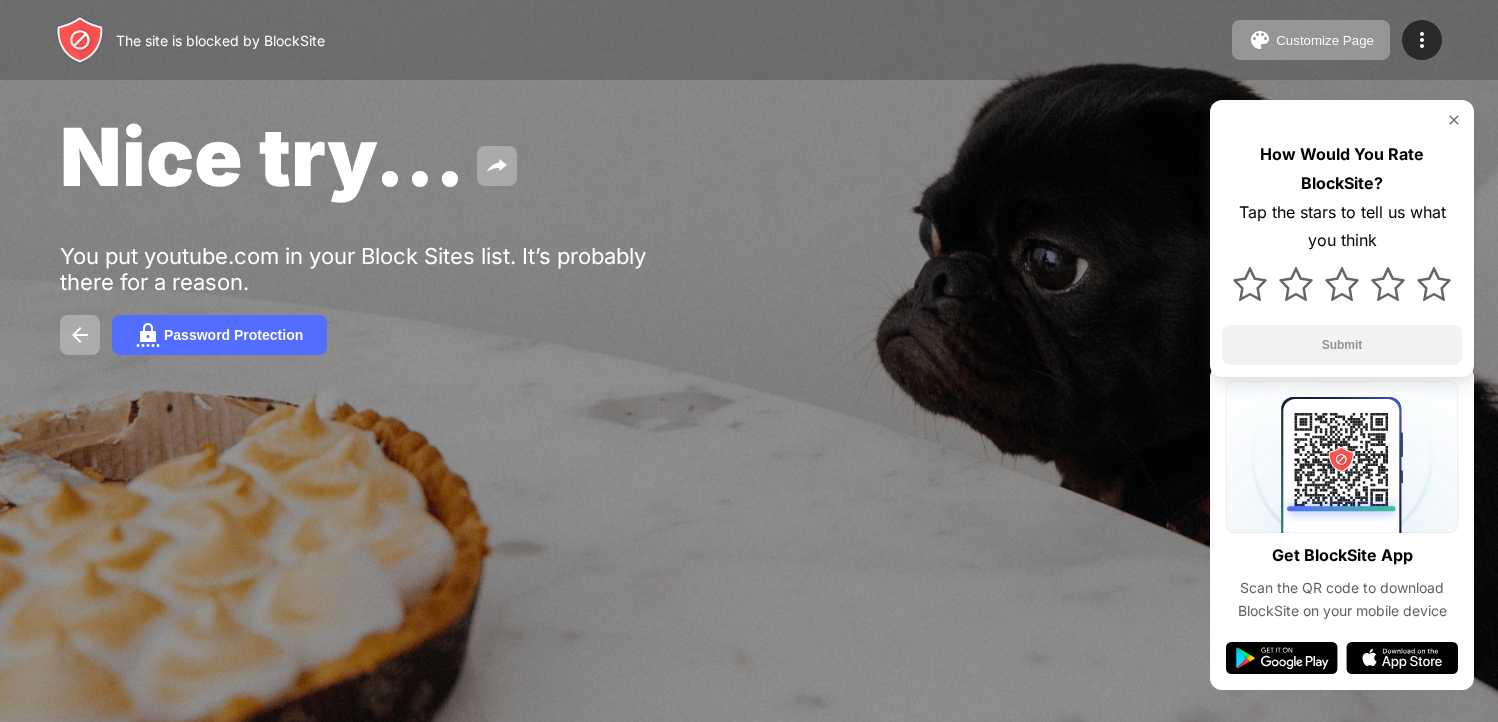 scroll, scrollTop: 0, scrollLeft: 0, axis: both 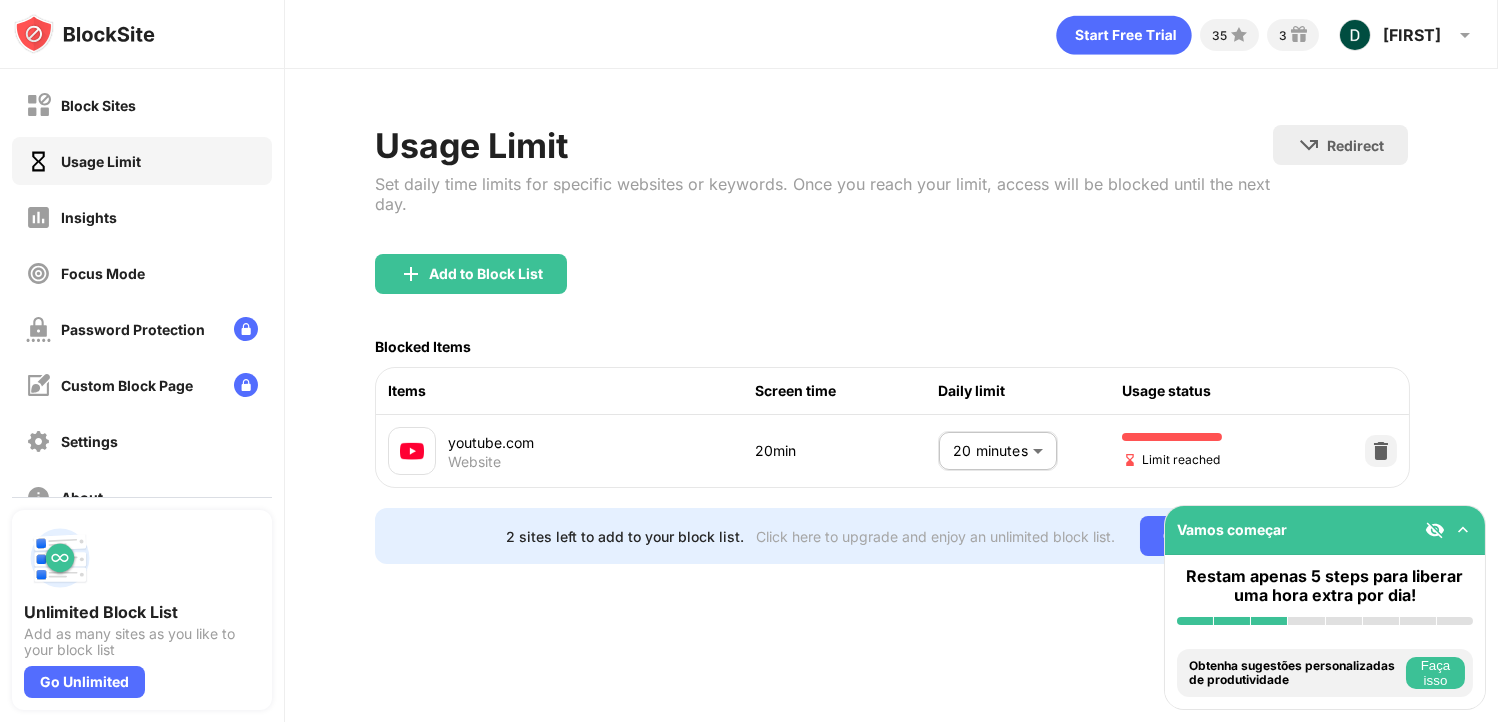 click on "Block Sites Usage Limit Insights Focus Mode Password Protection Custom Block Page Settings About Blocking Sync with other devices Disabled Unlimited Block List Add as many sites as you like to your block list Go Unlimited Vamos começar Restam apenas 5 steps para liberar uma hora extra por dia! Instalar BlockSite Habilitar bloqueio por categoria Adicione pelo menos 1 site à sua lista de bloqueio Obtenha sugestões personalizadas de produtividade Faça isso Fixe o BlockSite na sua barra de tarefas Faça isso Verifique seus insights de produtividade Faça isso Tente visitar um site da sua lista de bloqueio Faça isso Obtenha nosso aplicativo móvel gratuitamente Faça isso 35 3 Davi Davi Pacheco View Account Insights Premium Rewards Settings Support Log Out Usage Limit Set daily time limits for specific websites or keywords. Once you reach your limit, access will be blocked until the next day. Redirect Choose a site to be redirected to when blocking is active Add to Block List Blocked Items Items Screen time" at bounding box center [749, 361] 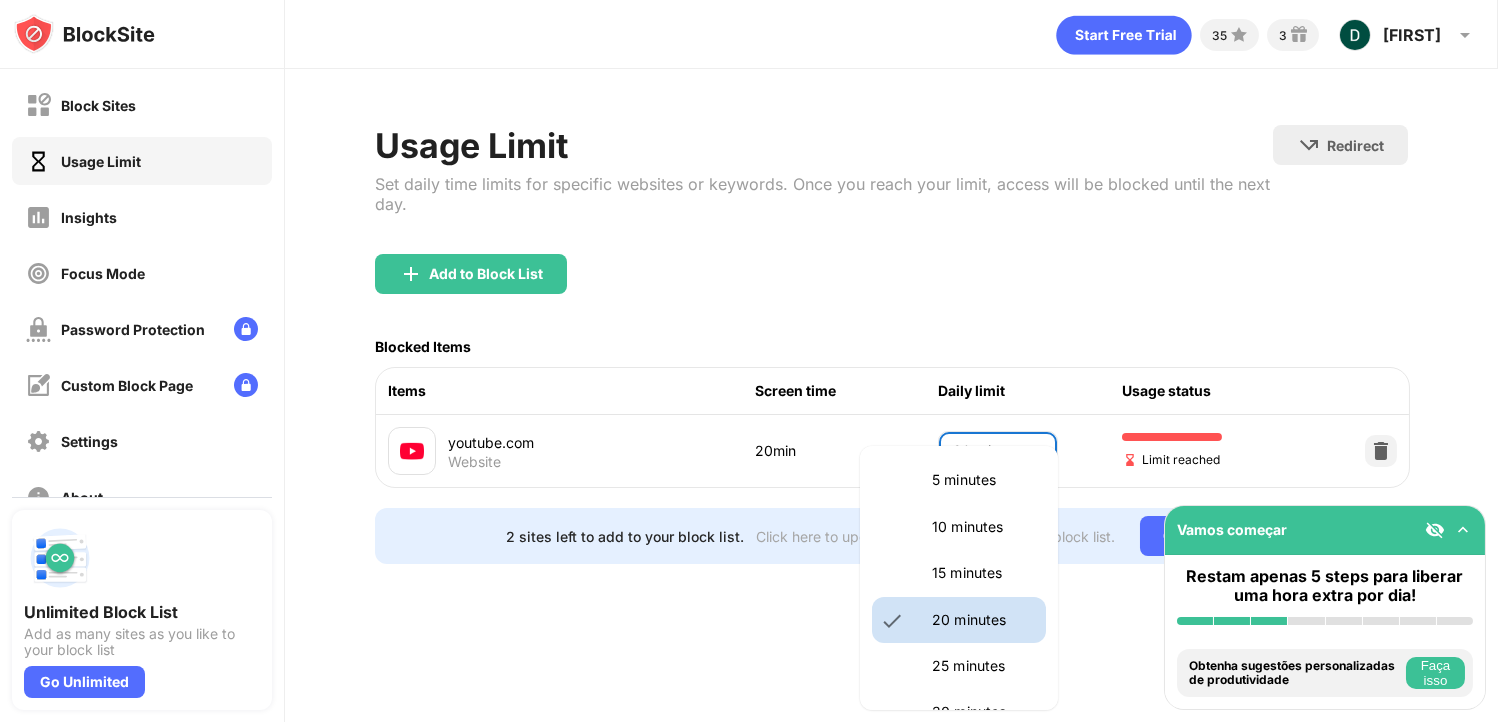 scroll, scrollTop: 100, scrollLeft: 0, axis: vertical 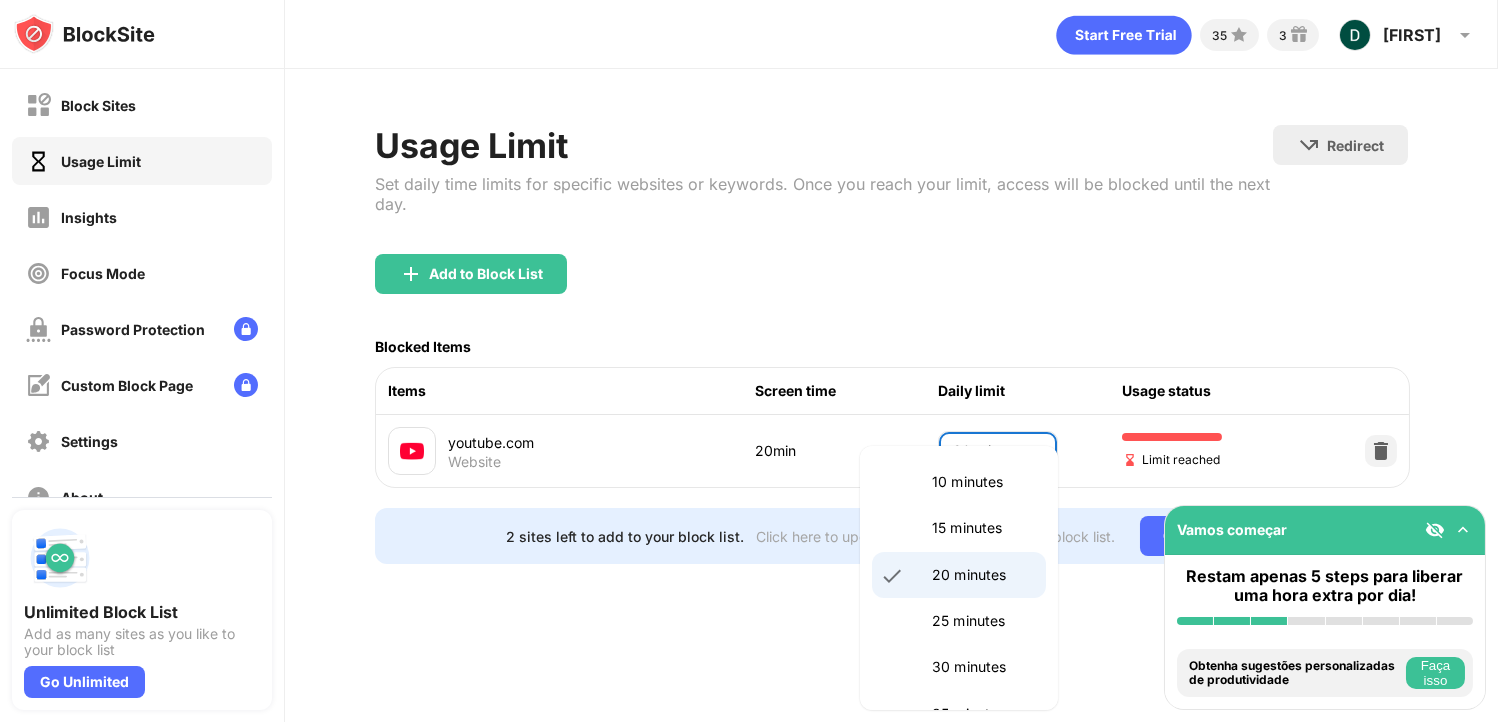 click on "20 minutes" at bounding box center (959, 575) 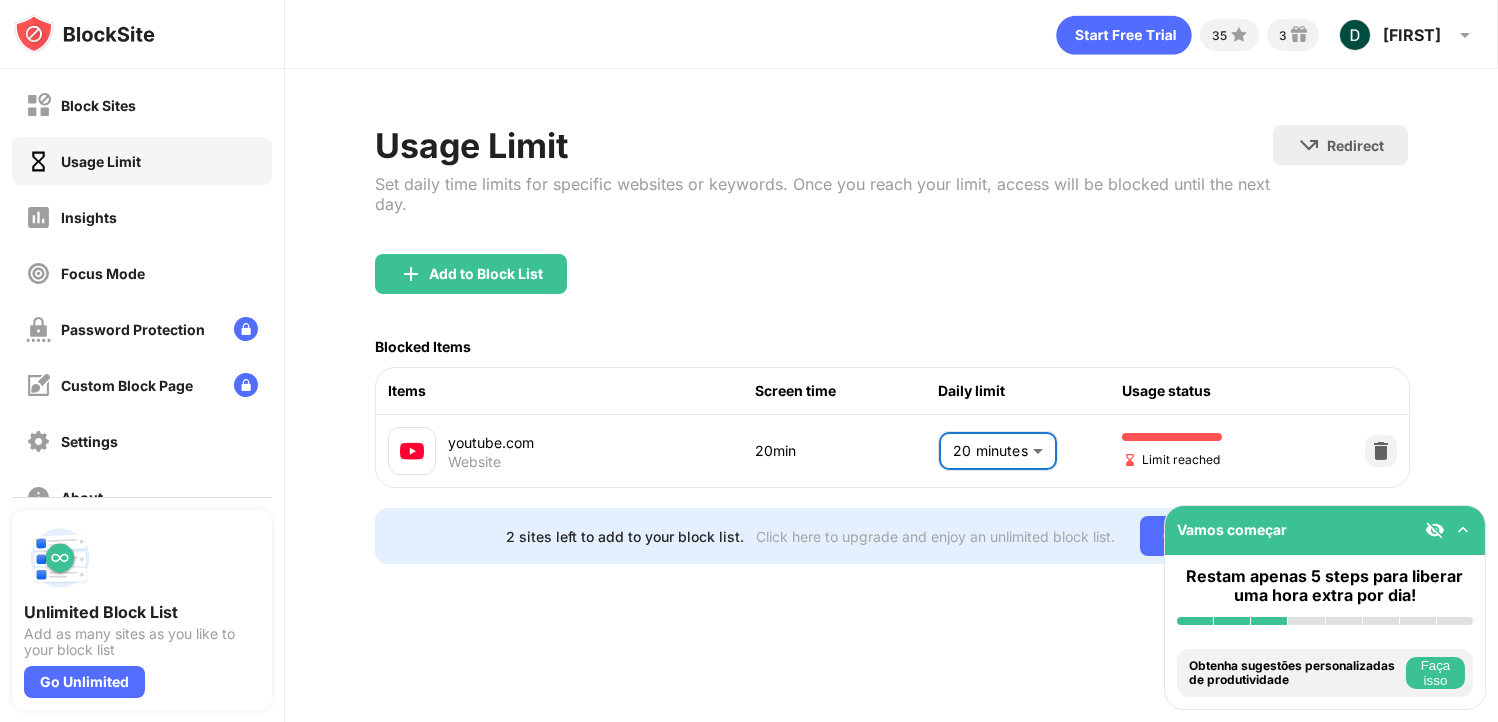 click on "Block Sites Usage Limit Insights Focus Mode Password Protection Custom Block Page Settings About Blocking Sync with other devices Disabled Unlimited Block List Add as many sites as you like to your block list Go Unlimited Vamos começar Restam apenas 5 steps para liberar uma hora extra por dia! Instalar BlockSite Habilitar bloqueio por categoria Adicione pelo menos 1 site à sua lista de bloqueio Obtenha sugestões personalizadas de produtividade Faça isso Fixe o BlockSite na sua barra de tarefas Faça isso Verifique seus insights de produtividade Faça isso Tente visitar um site da sua lista de bloqueio Faça isso Obtenha nosso aplicativo móvel gratuitamente Faça isso 35 3 Davi Davi Pacheco View Account Insights Premium Rewards Settings Support Log Out Usage Limit Set daily time limits for specific websites or keywords. Once you reach your limit, access will be blocked until the next day. Redirect Choose a site to be redirected to when blocking is active Add to Block List Blocked Items Items Screen time" at bounding box center [749, 361] 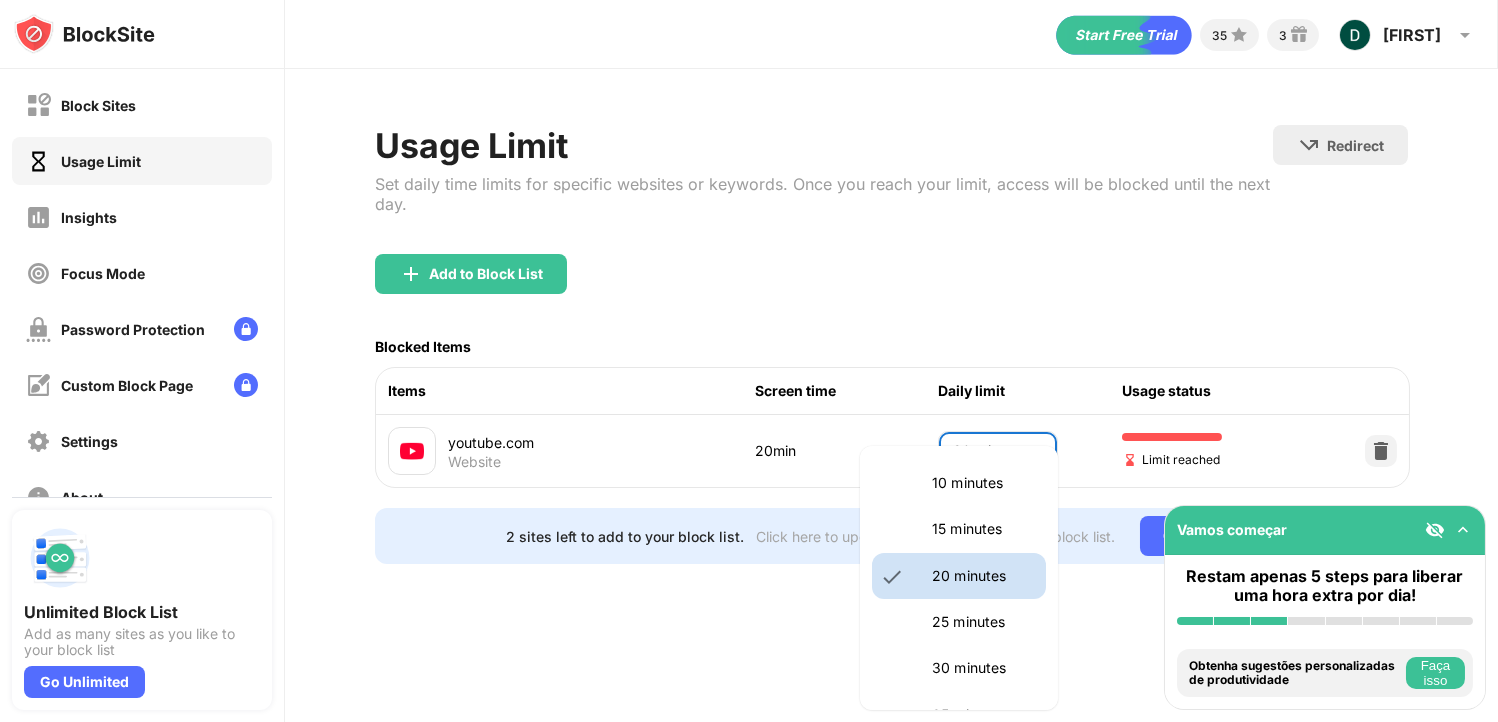 scroll, scrollTop: 100, scrollLeft: 0, axis: vertical 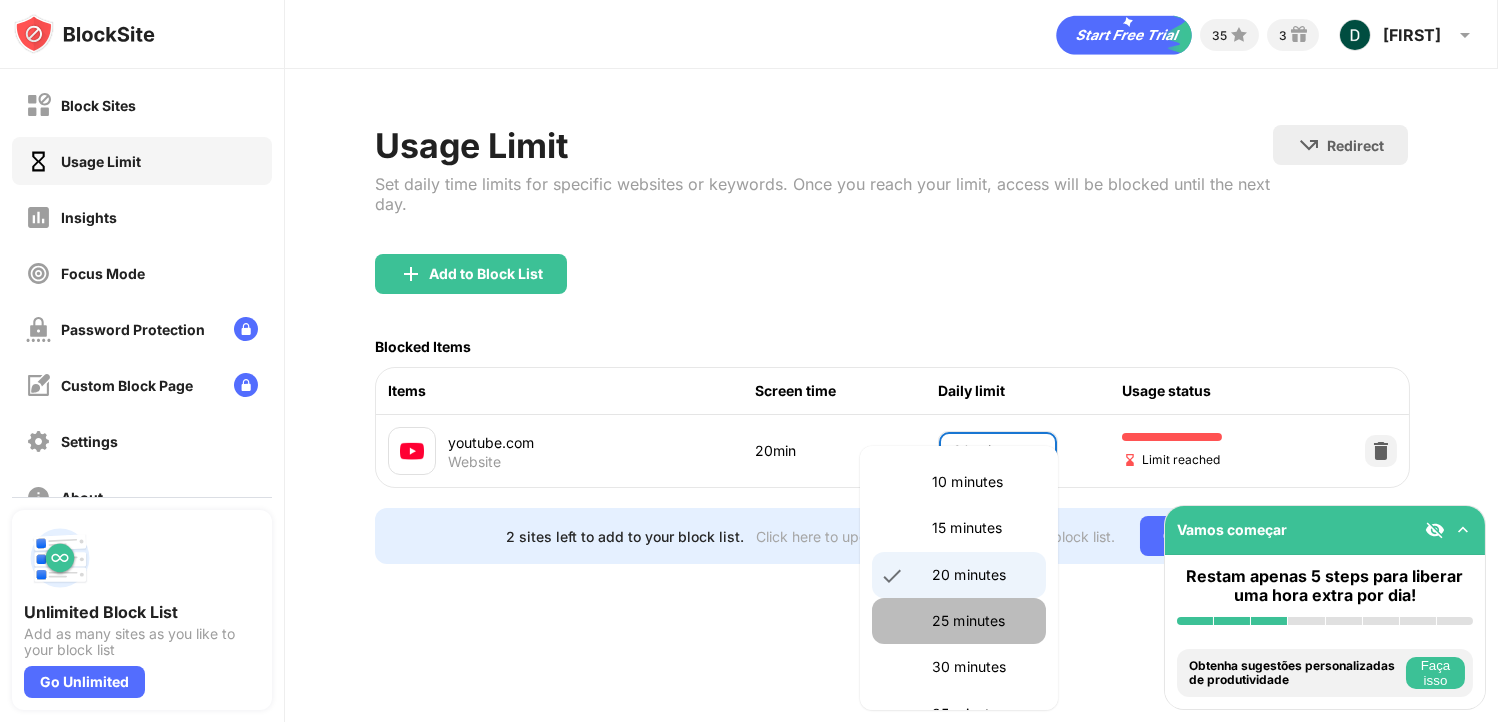 click on "25 minutes" at bounding box center (983, 621) 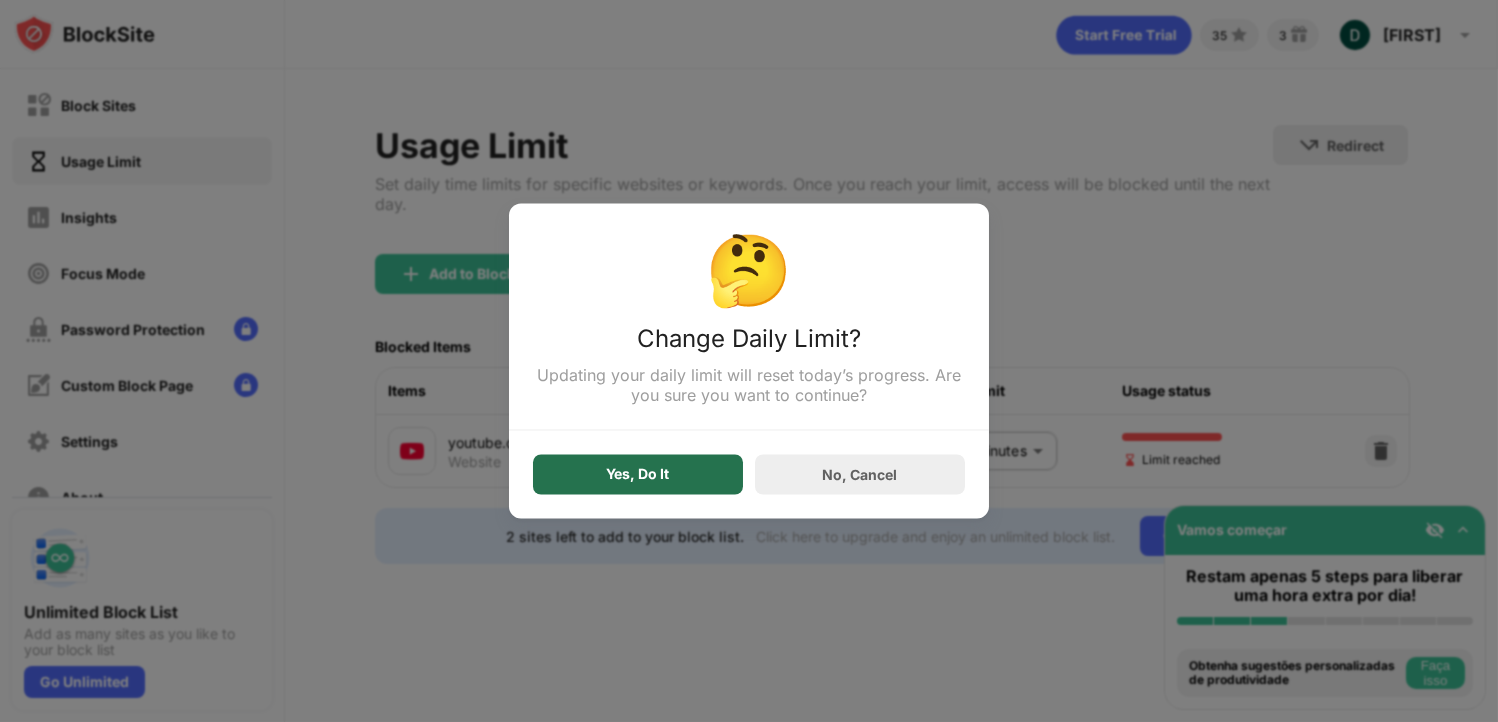 click on "Yes, Do It" at bounding box center (638, 475) 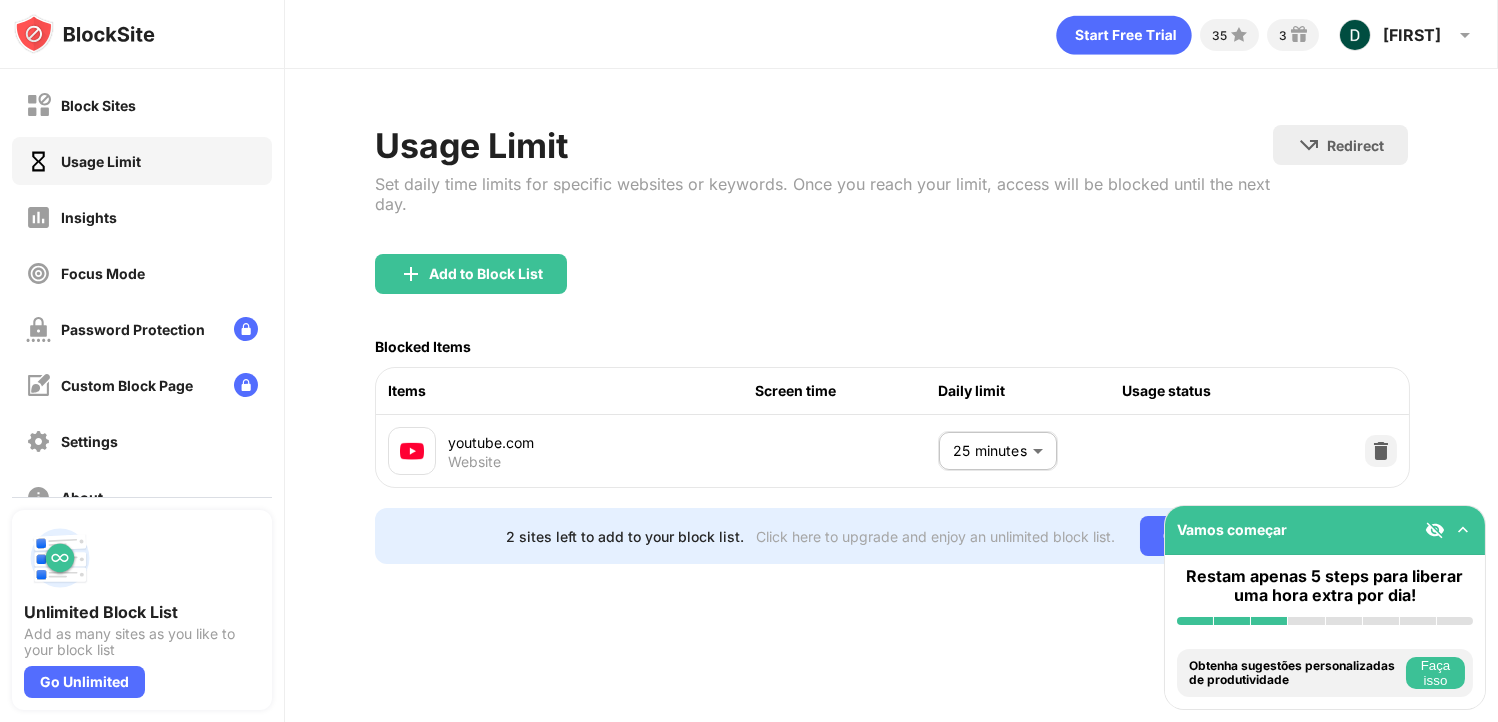 click on "Block Sites Usage Limit Insights Focus Mode Password Protection Custom Block Page Settings About Blocking Sync with other devices Disabled Unlimited Block List Add as many sites as you like to your block list Go Unlimited Vamos começar Restam apenas 5 steps para liberar uma hora extra por dia! Instalar BlockSite Habilitar bloqueio por categoria Adicione pelo menos 1 site à sua lista de bloqueio Obtenha sugestões personalizadas de produtividade Faça isso Fixe o BlockSite na sua barra de tarefas Faça isso Verifique seus insights de produtividade Faça isso Tente visitar um site da sua lista de bloqueio Faça isso Obtenha nosso aplicativo móvel gratuitamente Faça isso 35 3 Davi Davi Pacheco View Account Insights Premium Rewards Settings Support Log Out Usage Limit Set daily time limits for specific websites or keywords. Once you reach your limit, access will be blocked until the next day. Redirect Choose a site to be redirected to when blocking is active Add to Block List Blocked Items Items Screen time" at bounding box center [749, 361] 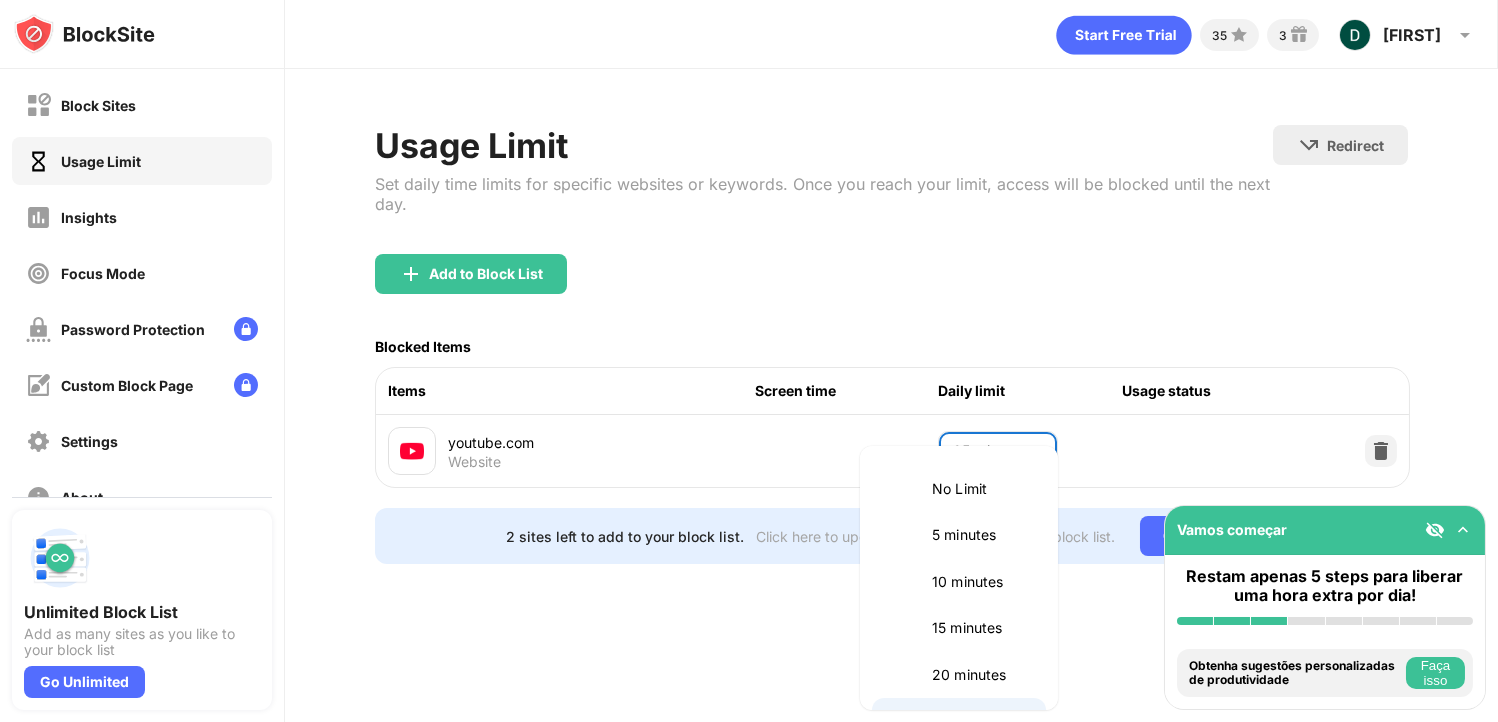 scroll, scrollTop: 34, scrollLeft: 0, axis: vertical 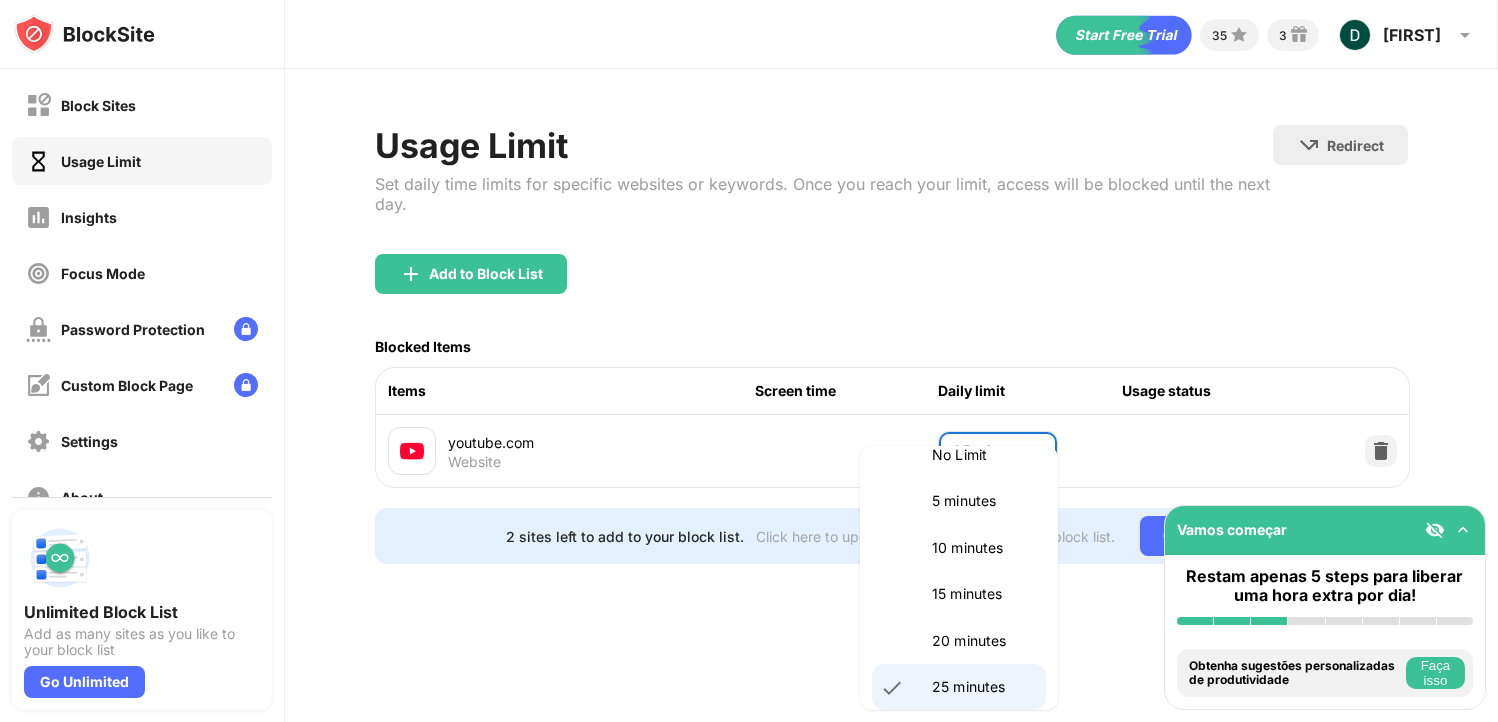 click on "20 minutes" at bounding box center (959, 641) 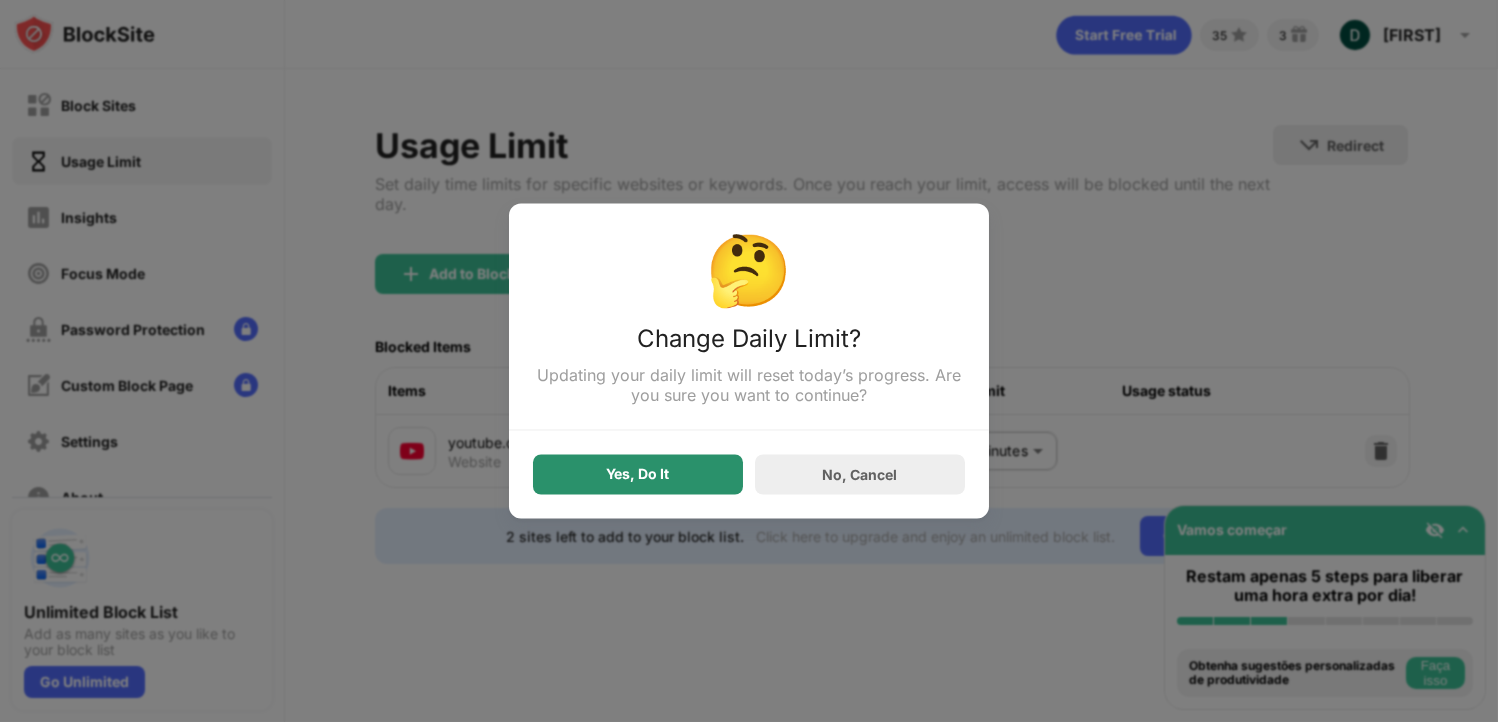 click on "Yes, Do It" at bounding box center [638, 475] 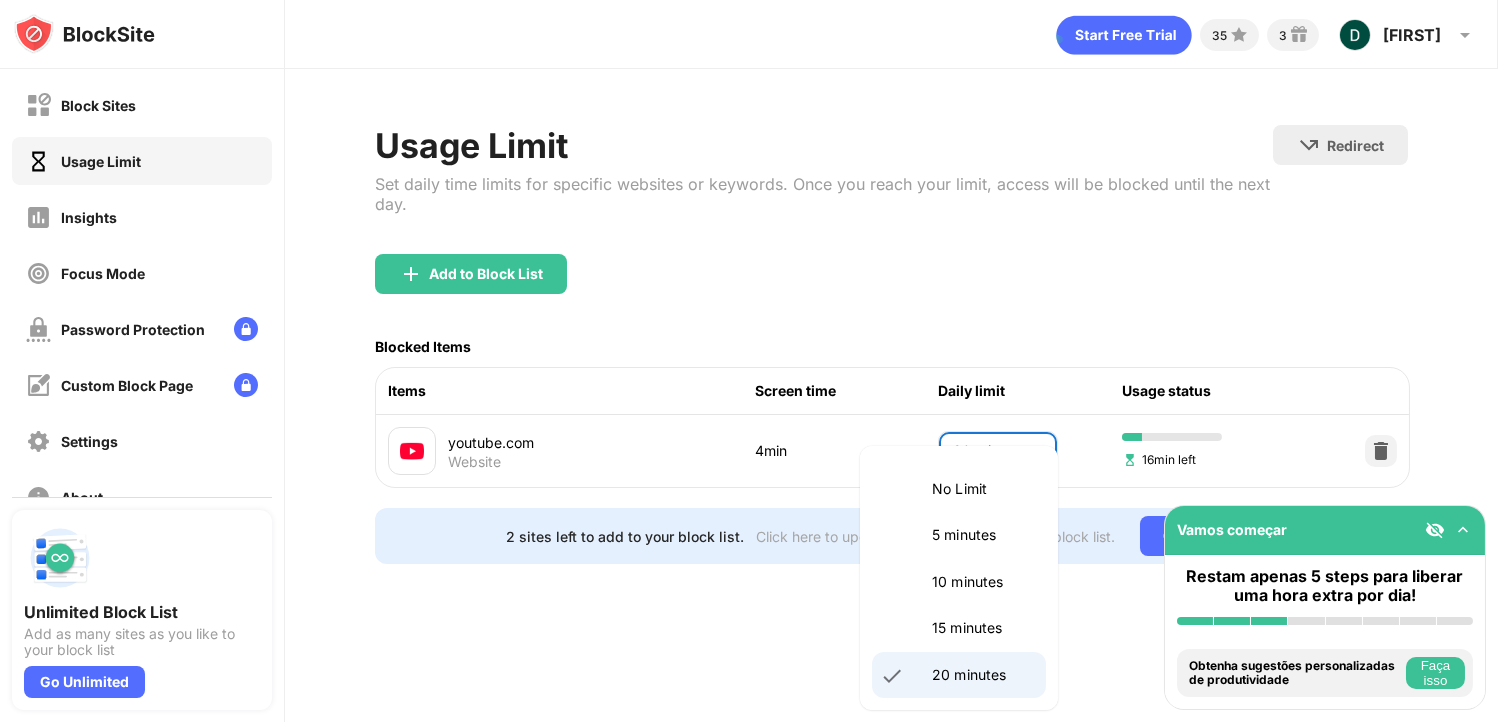 click on "Block Sites Usage Limit Insights Focus Mode Password Protection Custom Block Page Settings About Blocking Sync with other devices Disabled Unlimited Block List Add as many sites as you like to your block list Go Unlimited Vamos começar Restam apenas 5 steps para liberar uma hora extra por dia! Instalar BlockSite Habilitar bloqueio por categoria Adicione pelo menos 1 site à sua lista de bloqueio Obtenha sugestões personalizadas de produtividade Faça isso Fixe o BlockSite na sua barra de tarefas Faça isso Verifique seus insights de produtividade Faça isso Tente visitar um site da sua lista de bloqueio Faça isso Obtenha nosso aplicativo móvel gratuitamente Faça isso 35 3 Davi Davi Pacheco View Account Insights Premium Rewards Settings Support Log Out Usage Limit Set daily time limits for specific websites or keywords. Once you reach your limit, access will be blocked until the next day. Redirect Choose a site to be redirected to when blocking is active Add to Block List Blocked Items Items Screen time" at bounding box center [749, 361] 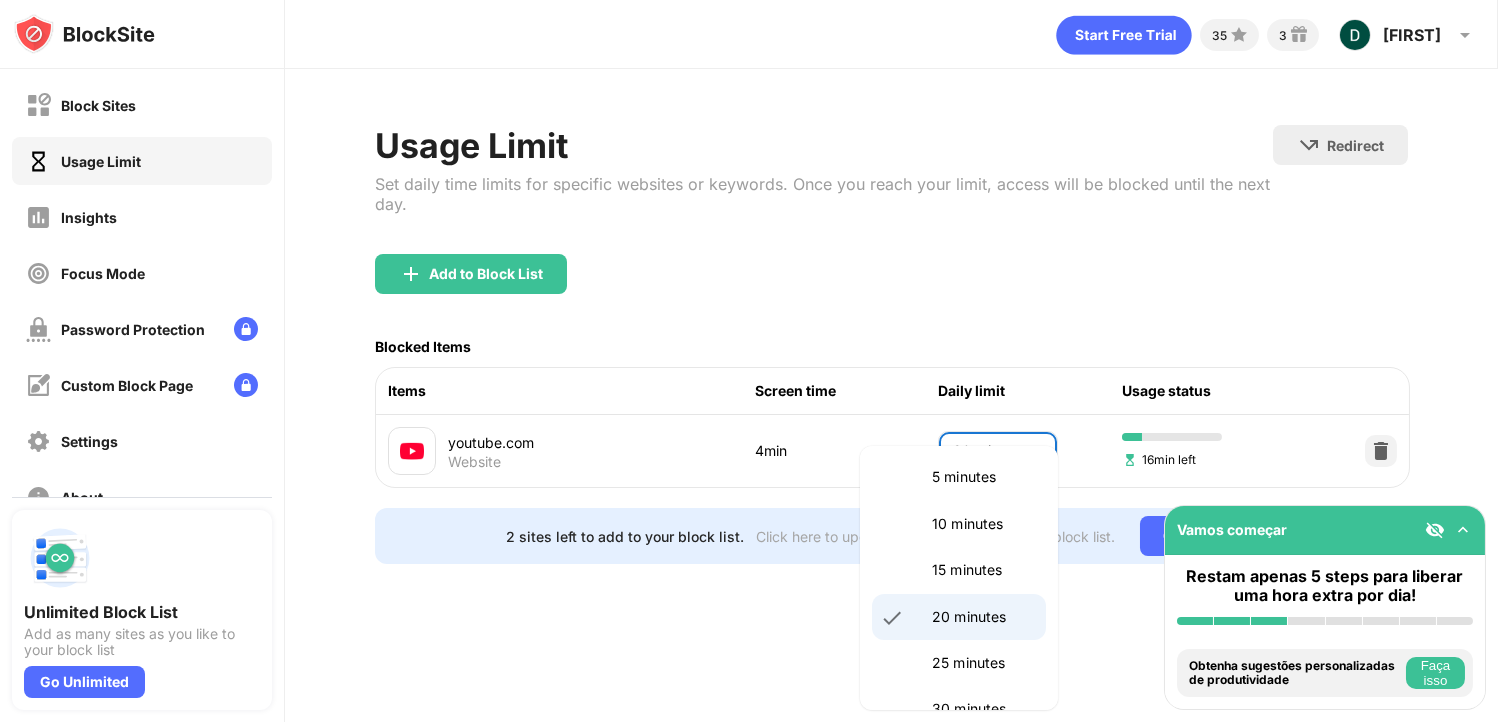 scroll, scrollTop: 100, scrollLeft: 0, axis: vertical 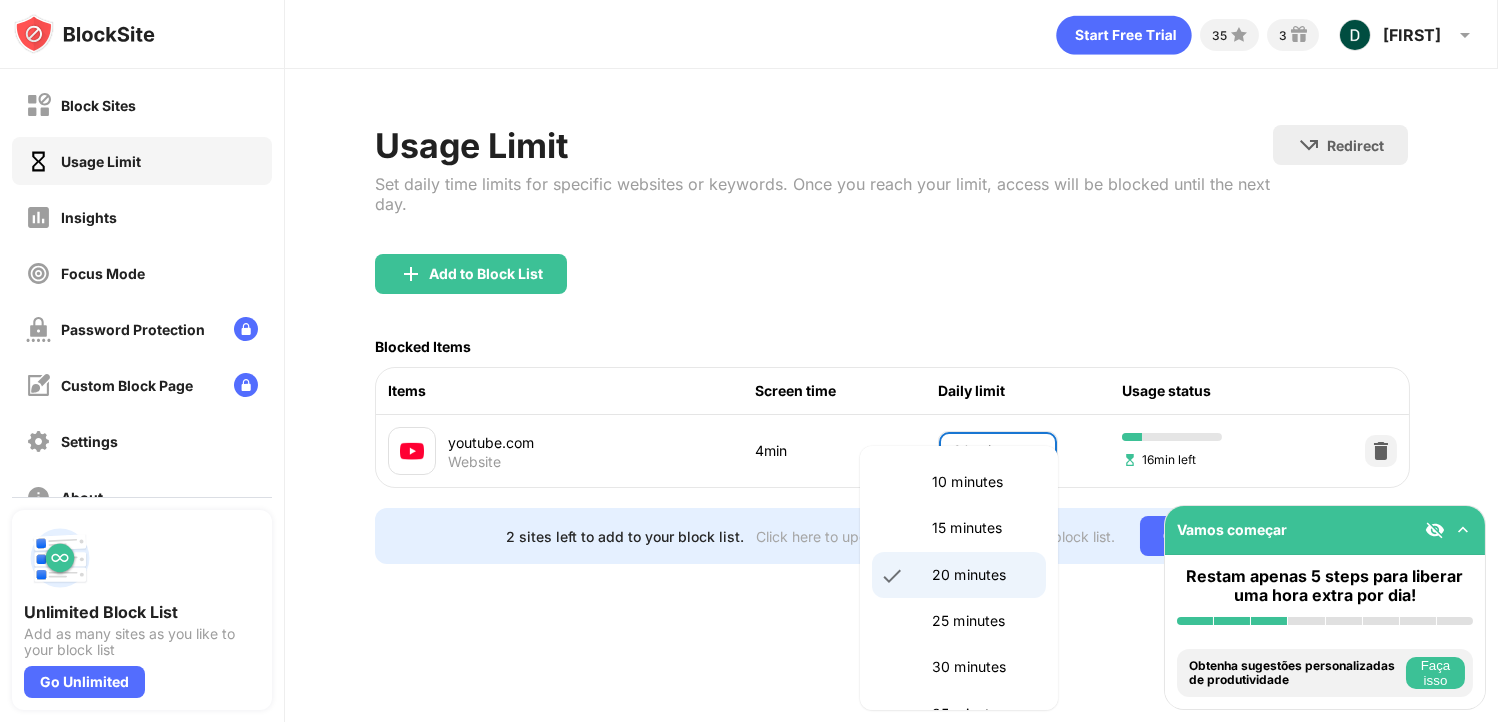 click on "30 minutes" at bounding box center (959, 667) 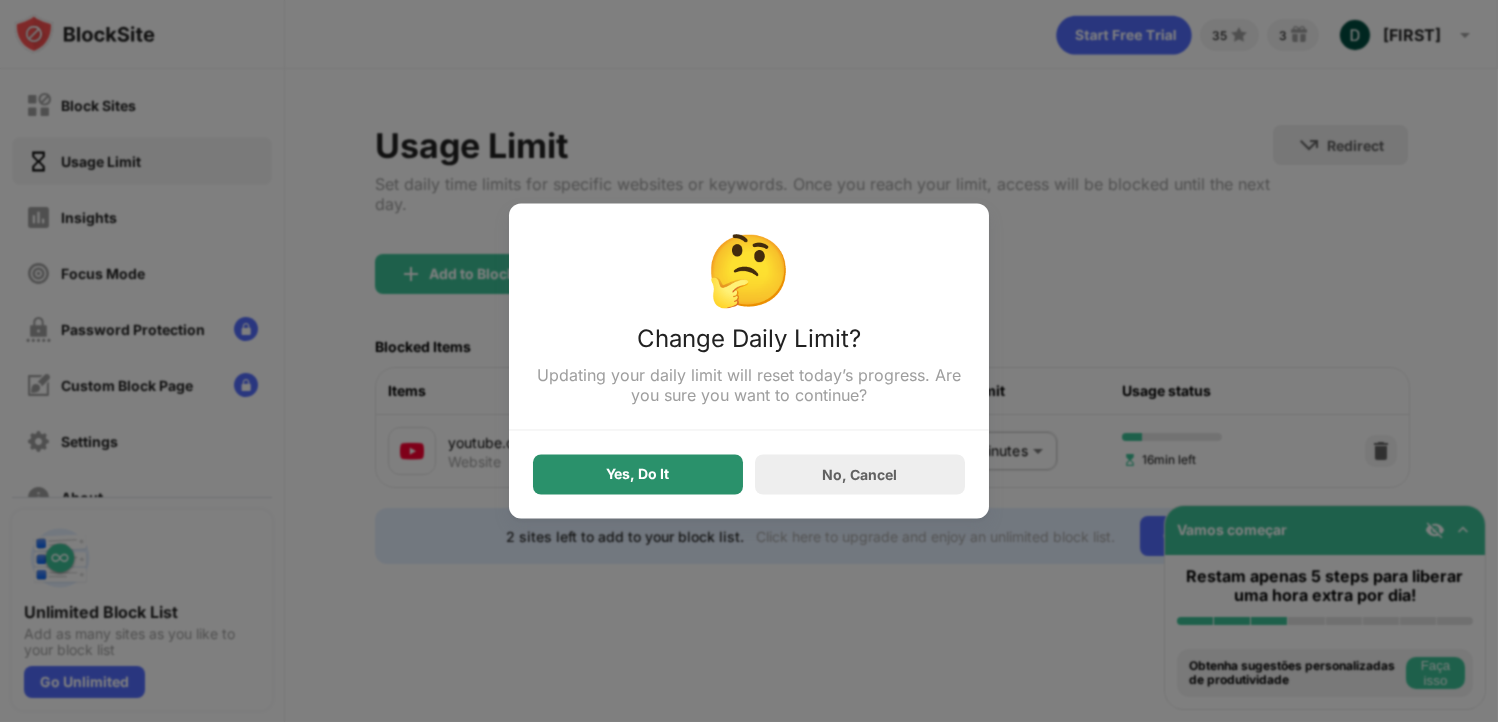 click on "Yes, Do It" at bounding box center (638, 475) 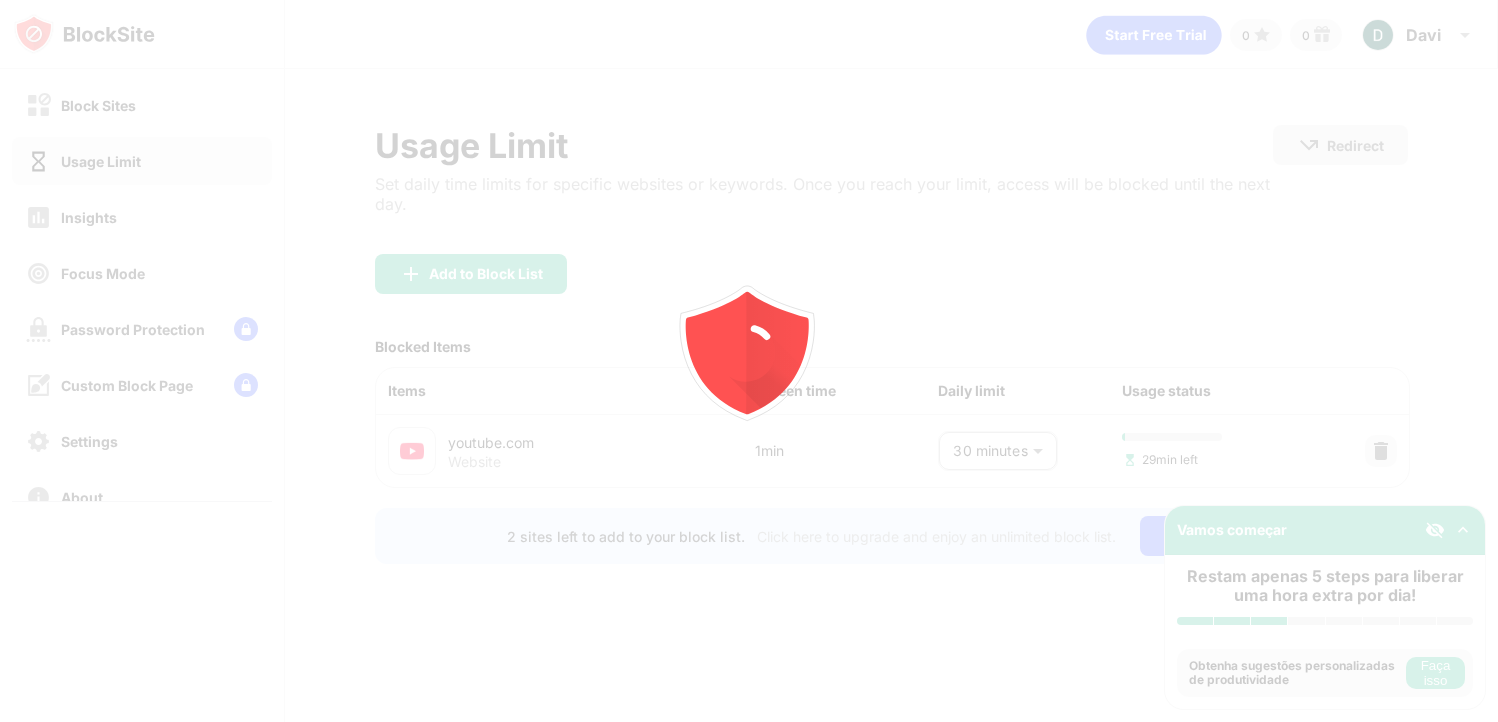 scroll, scrollTop: 0, scrollLeft: 0, axis: both 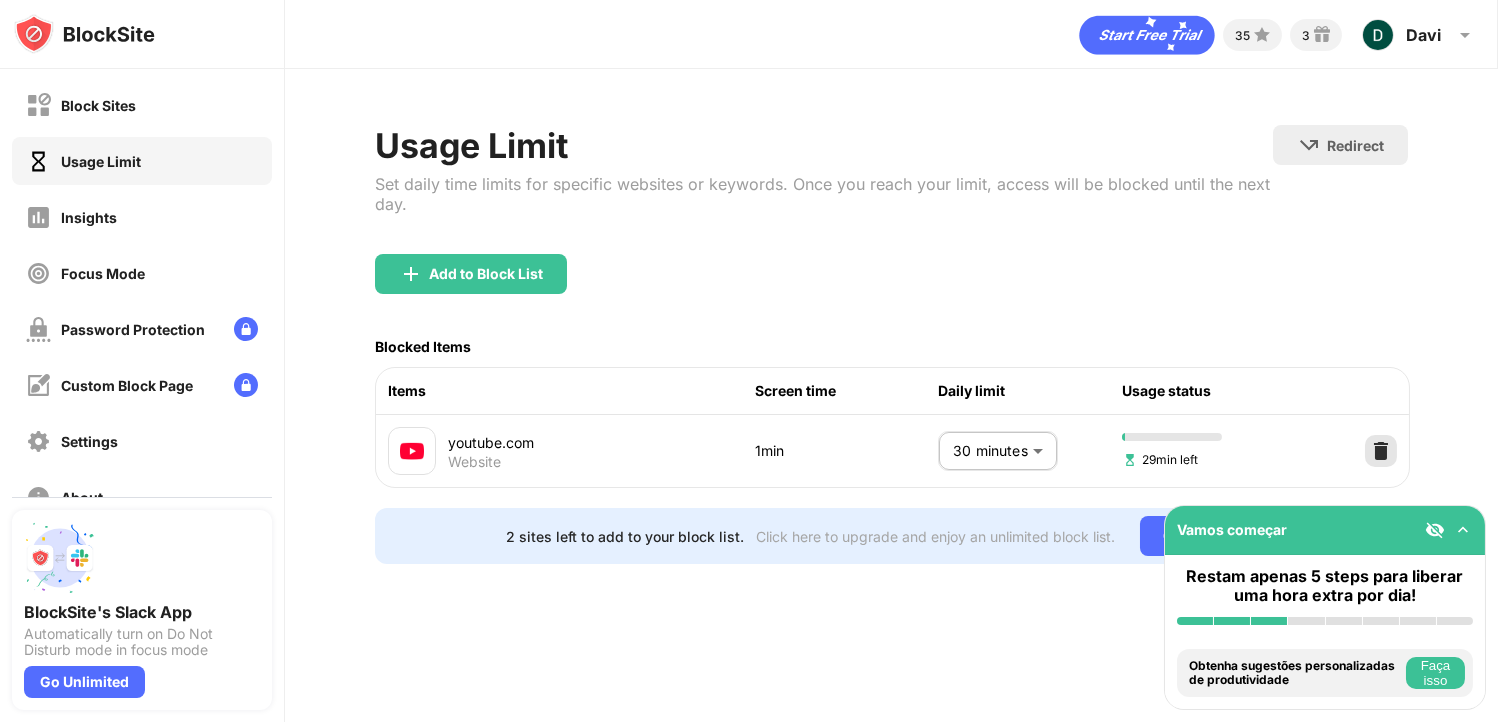 click at bounding box center (1381, 451) 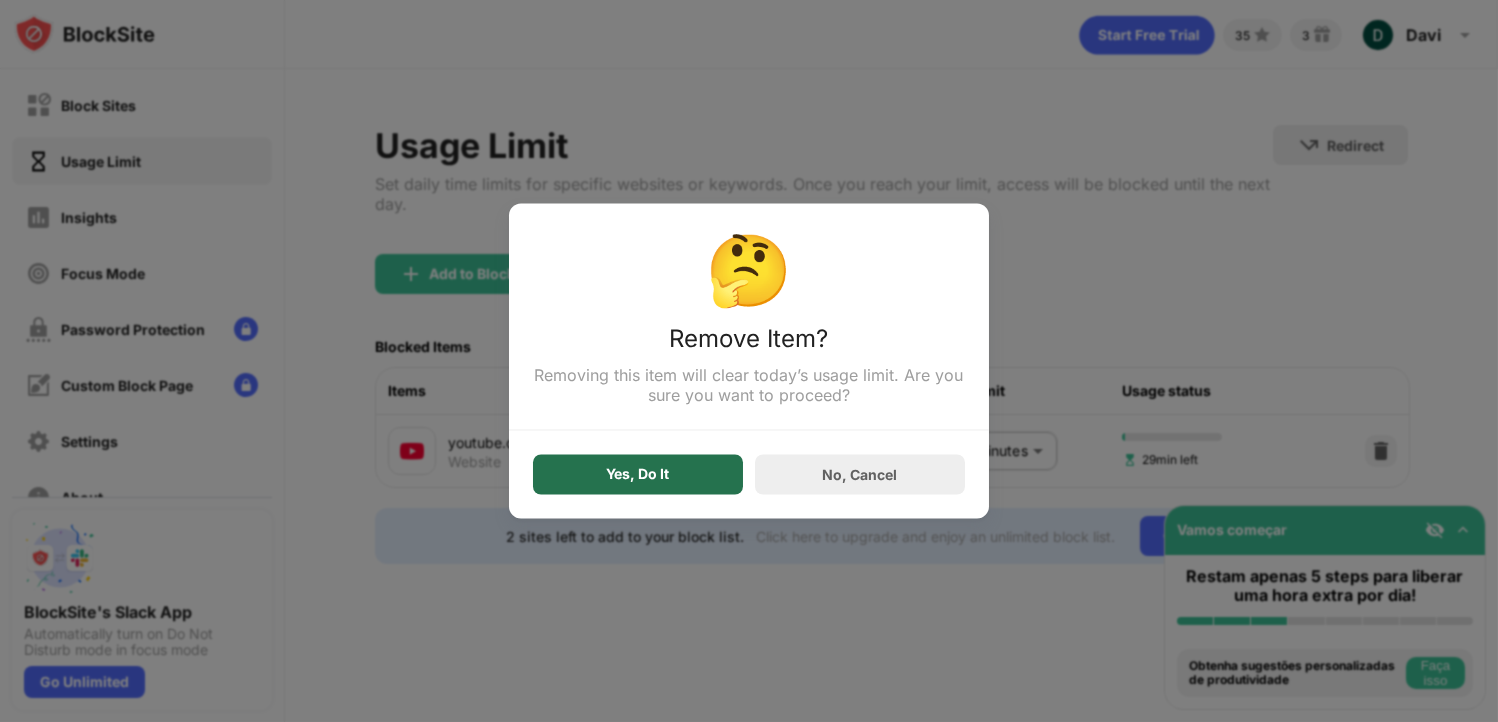 click on "Yes, Do It" at bounding box center (638, 475) 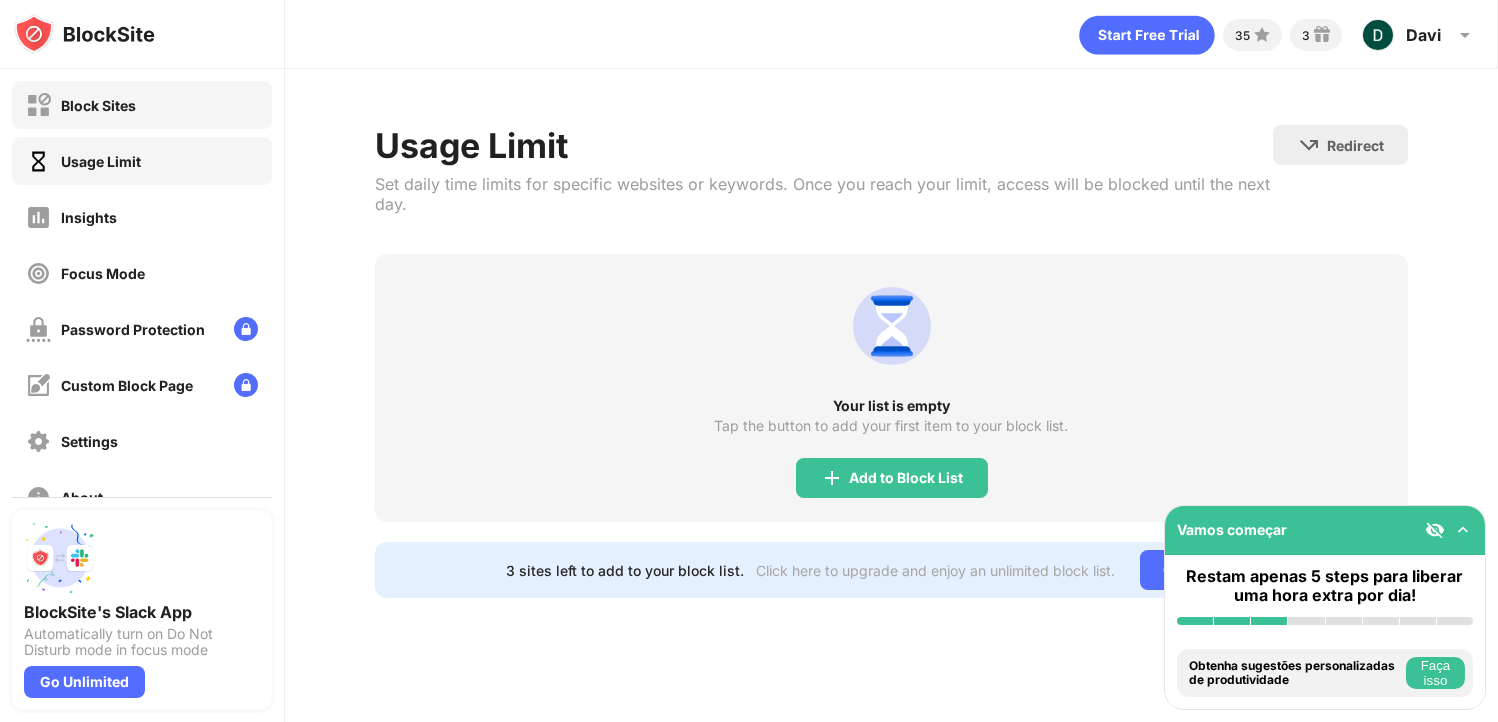 click on "Block Sites" at bounding box center (142, 105) 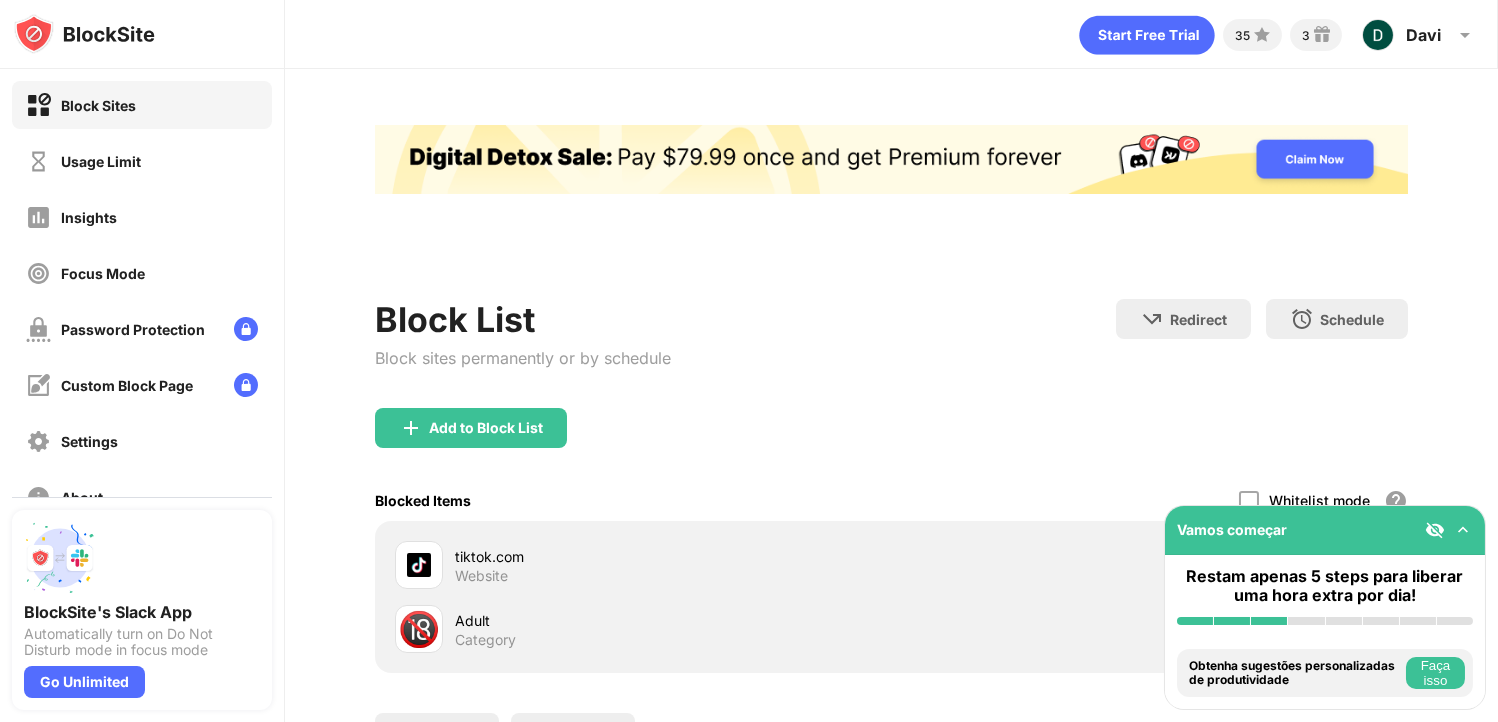 scroll, scrollTop: 0, scrollLeft: 0, axis: both 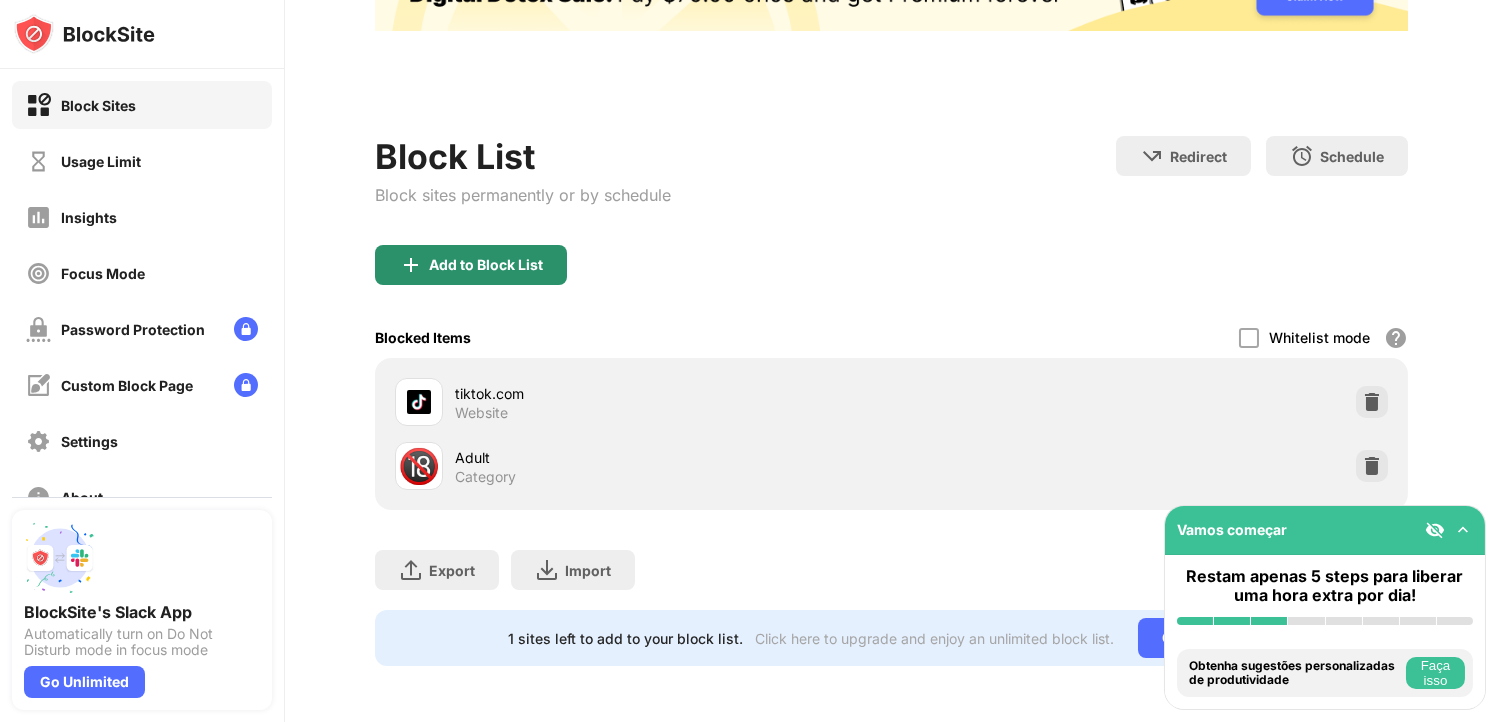 click on "Add to Block List" at bounding box center [471, 265] 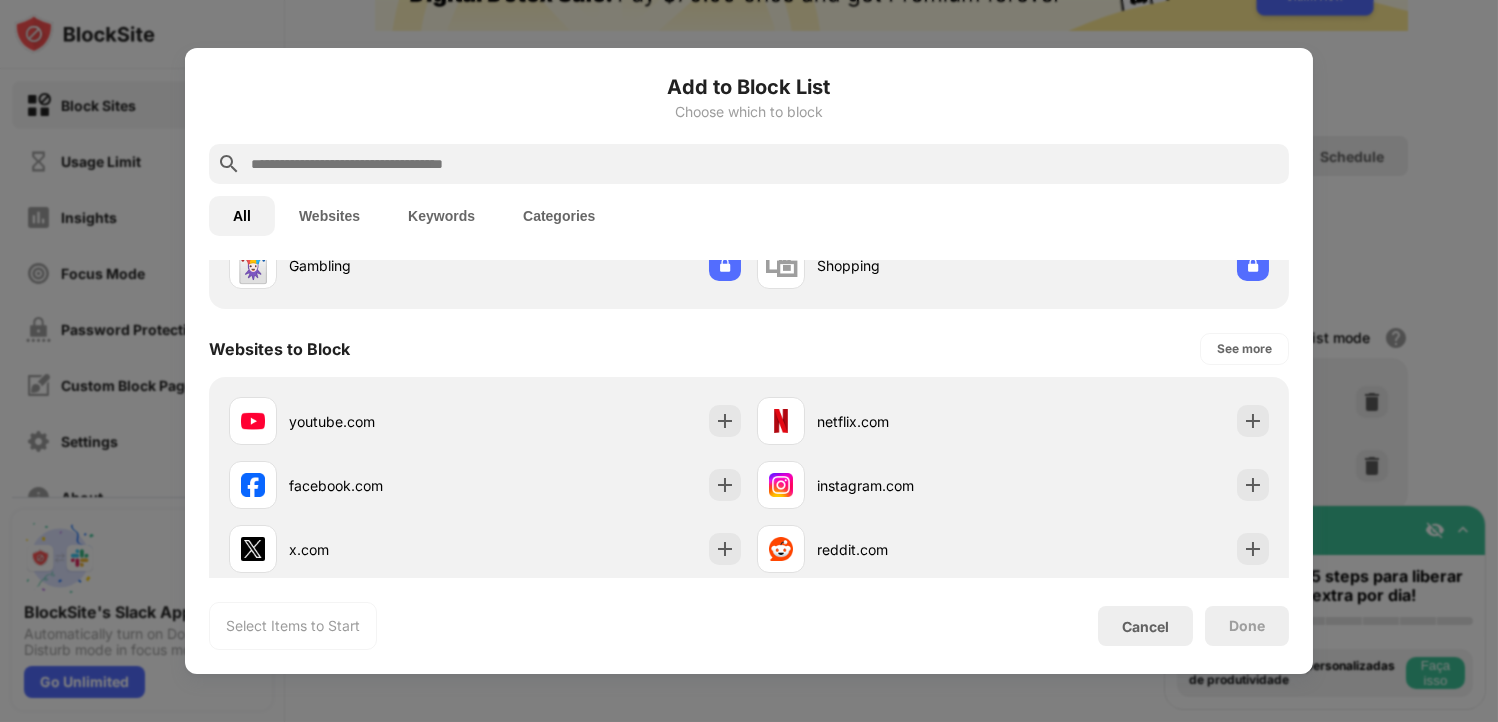scroll, scrollTop: 300, scrollLeft: 0, axis: vertical 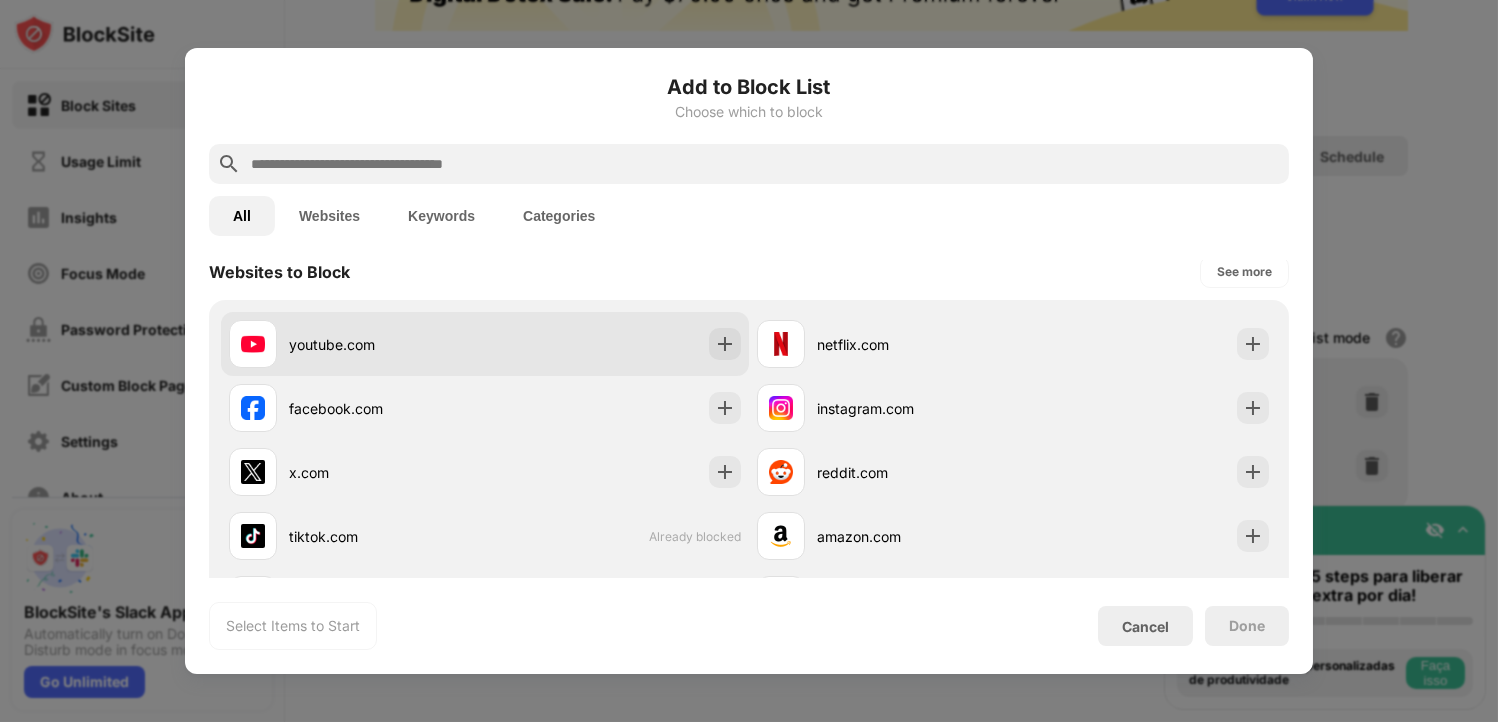 click on "youtube.com" at bounding box center [485, 344] 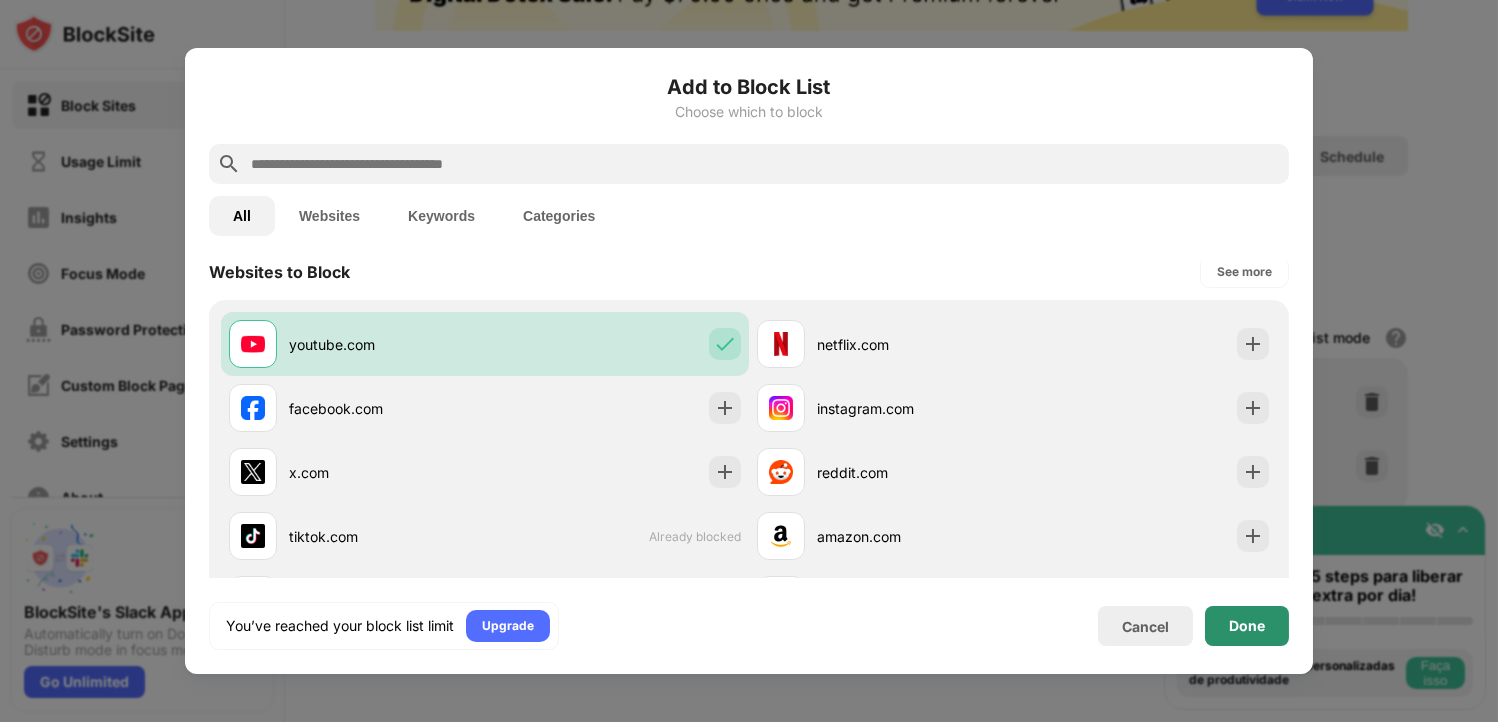 click on "Done" at bounding box center [1247, 626] 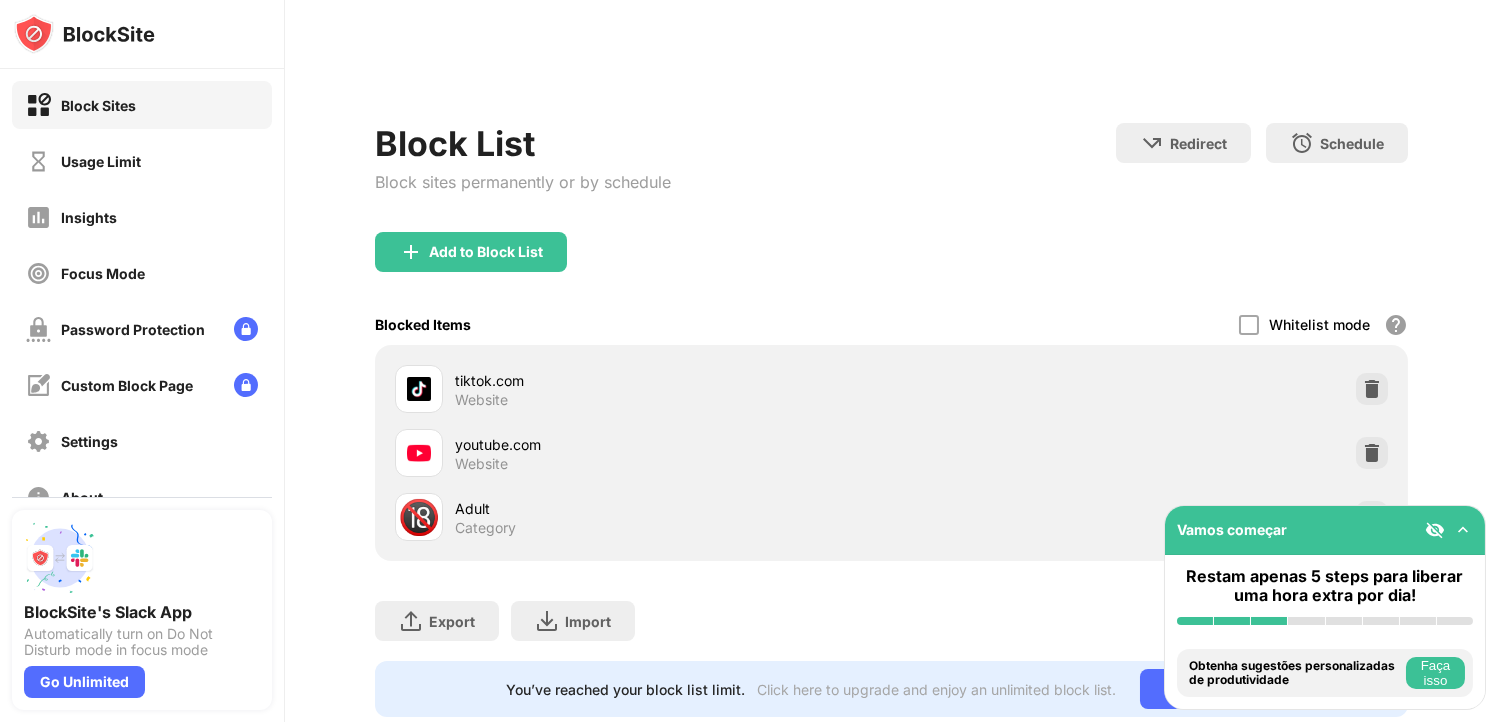 scroll, scrollTop: 240, scrollLeft: 0, axis: vertical 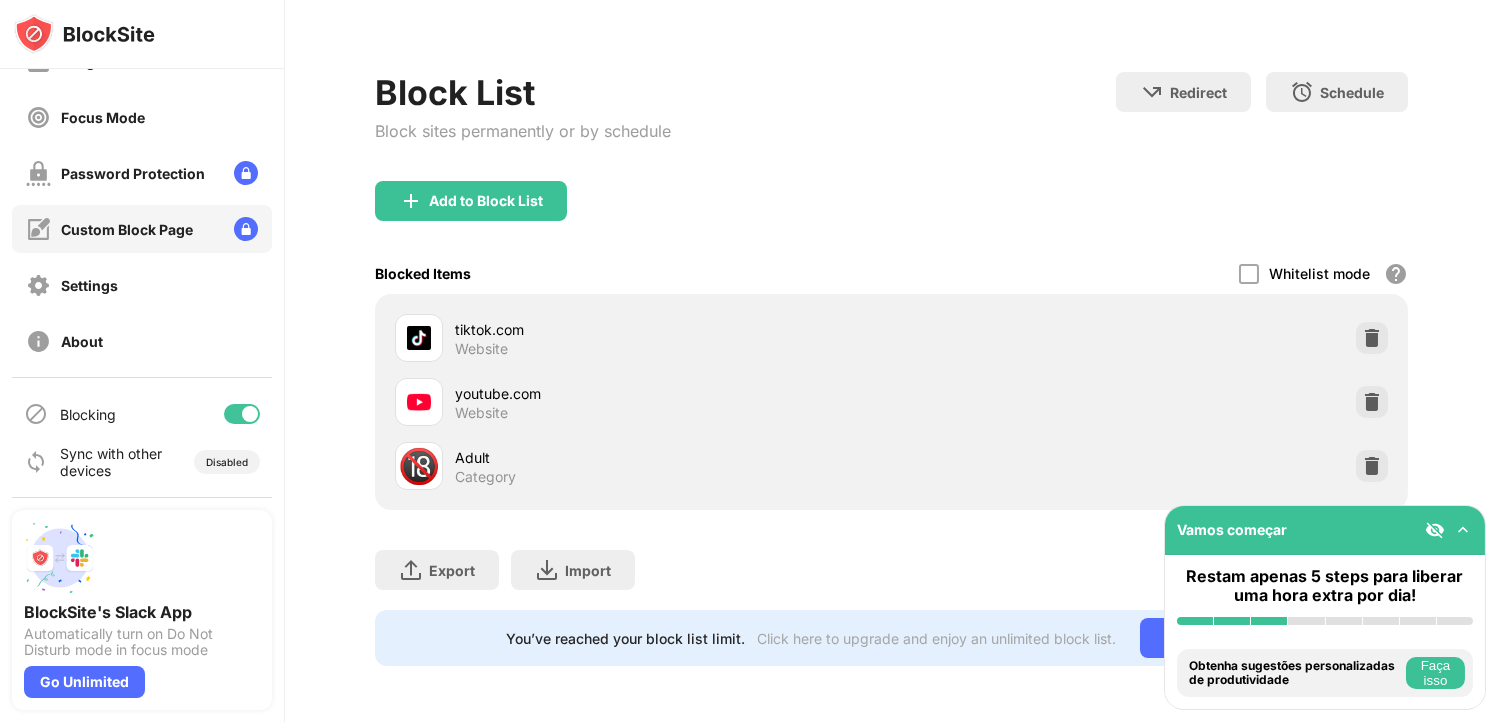 click on "Custom Block Page" at bounding box center [127, 229] 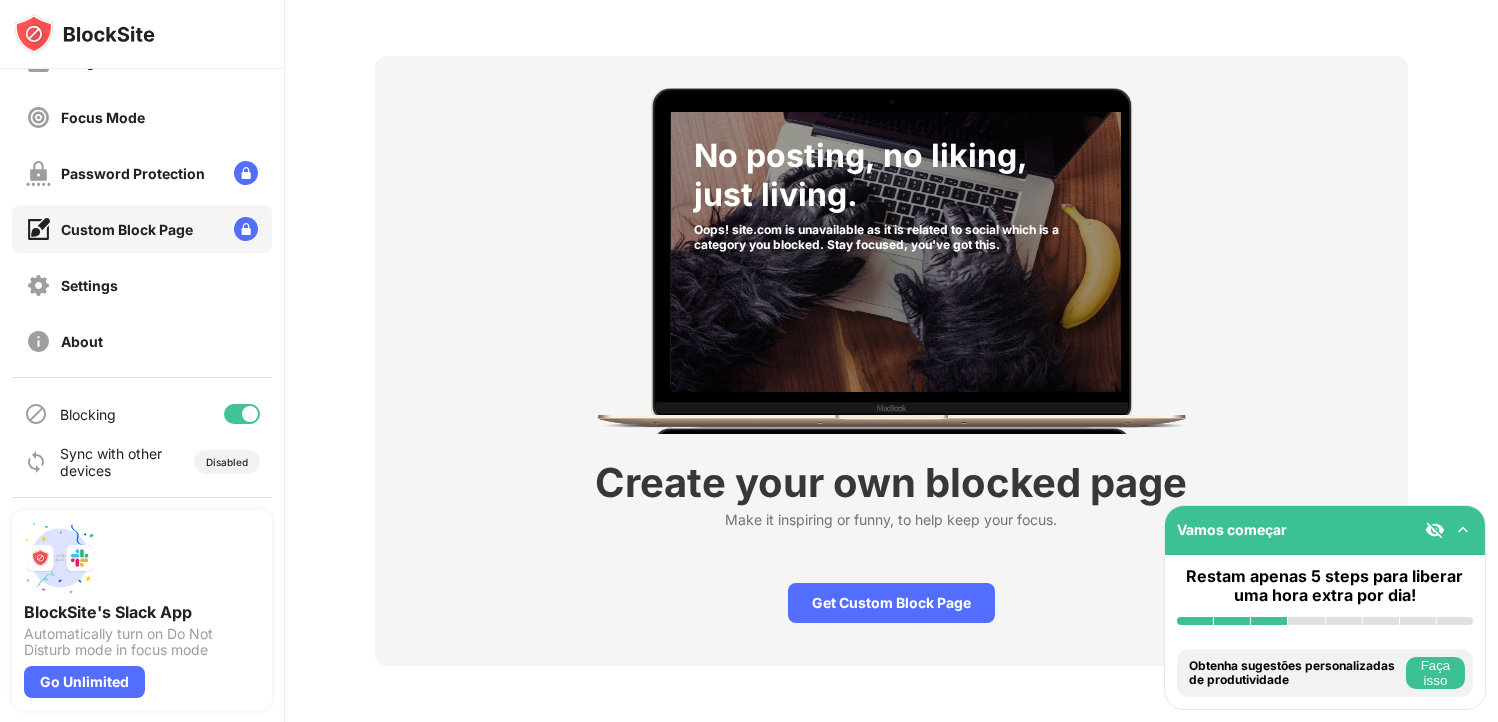 scroll, scrollTop: 83, scrollLeft: 0, axis: vertical 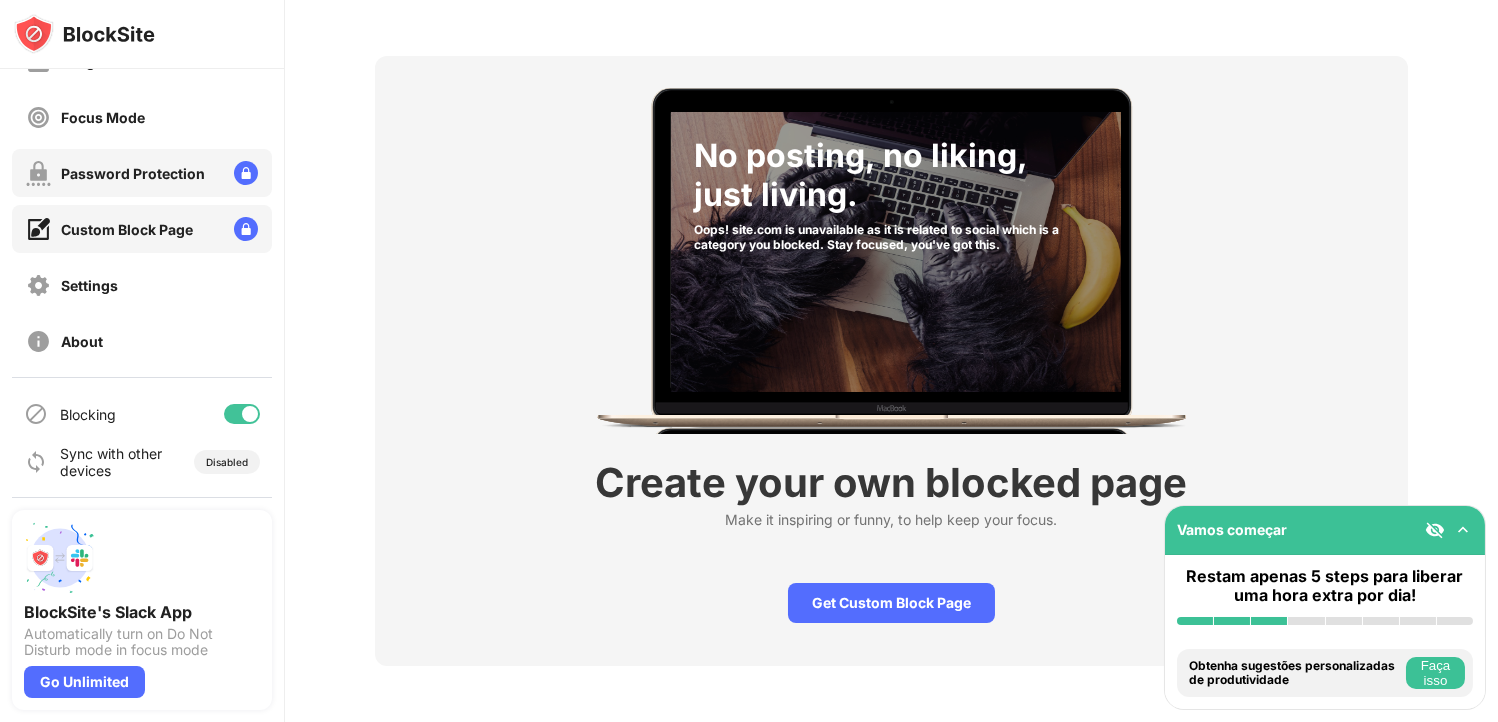 click on "Password Protection" at bounding box center [133, 173] 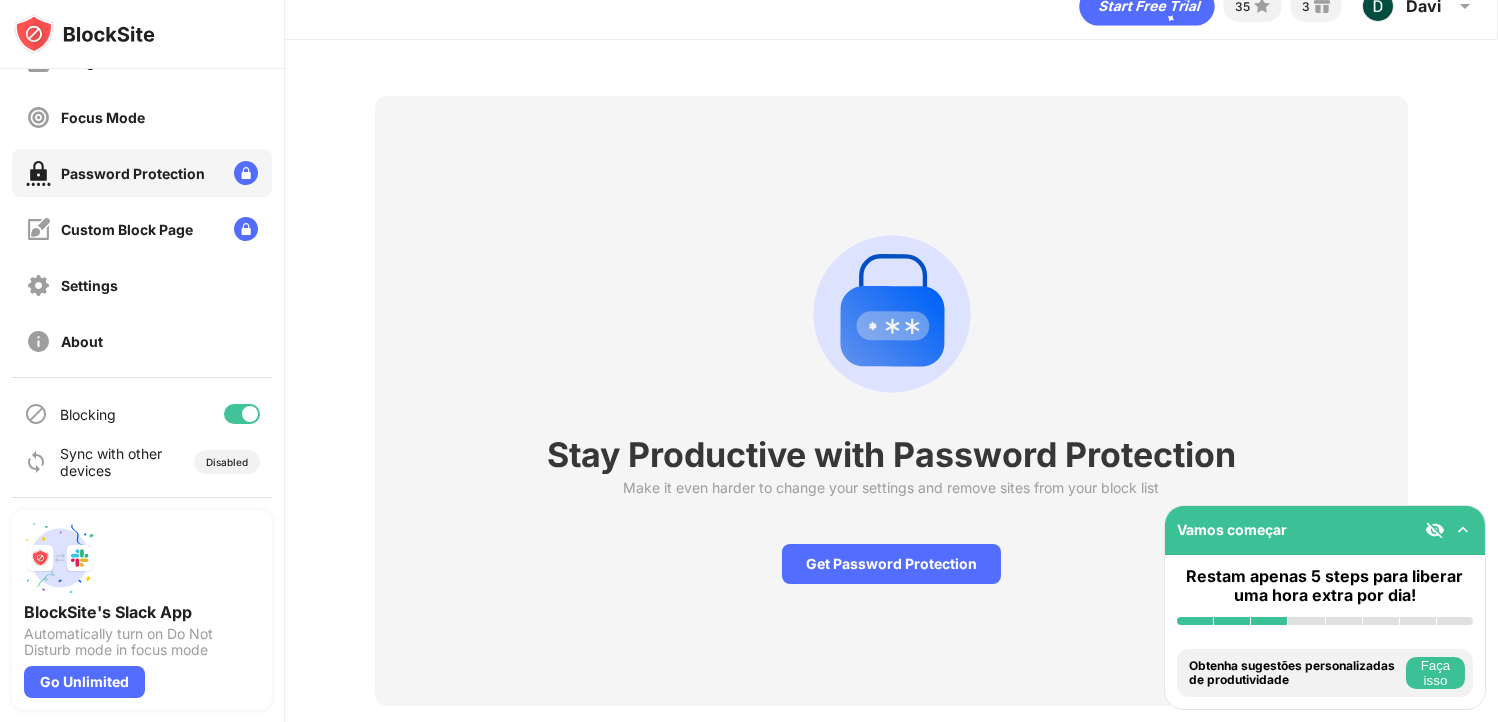 scroll, scrollTop: 0, scrollLeft: 0, axis: both 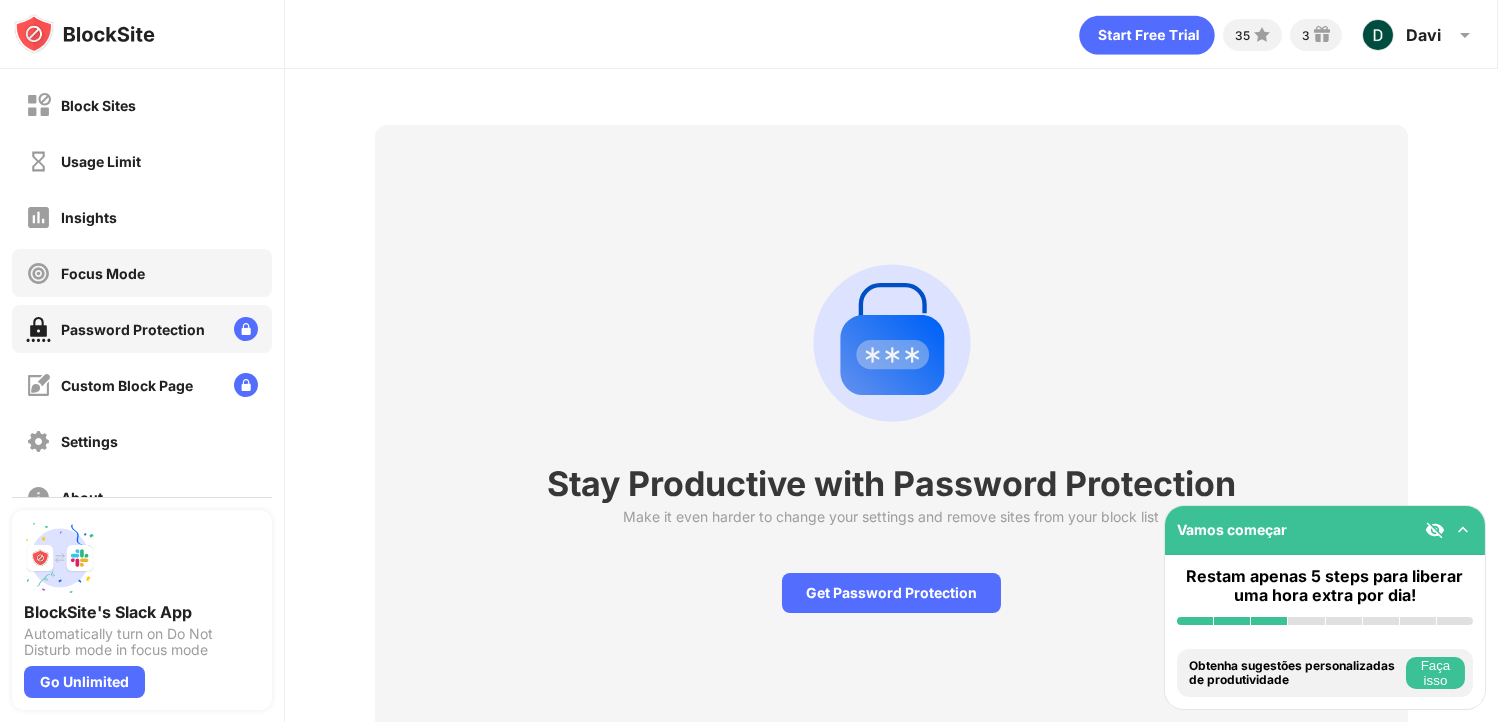 click on "Focus Mode" at bounding box center (142, 273) 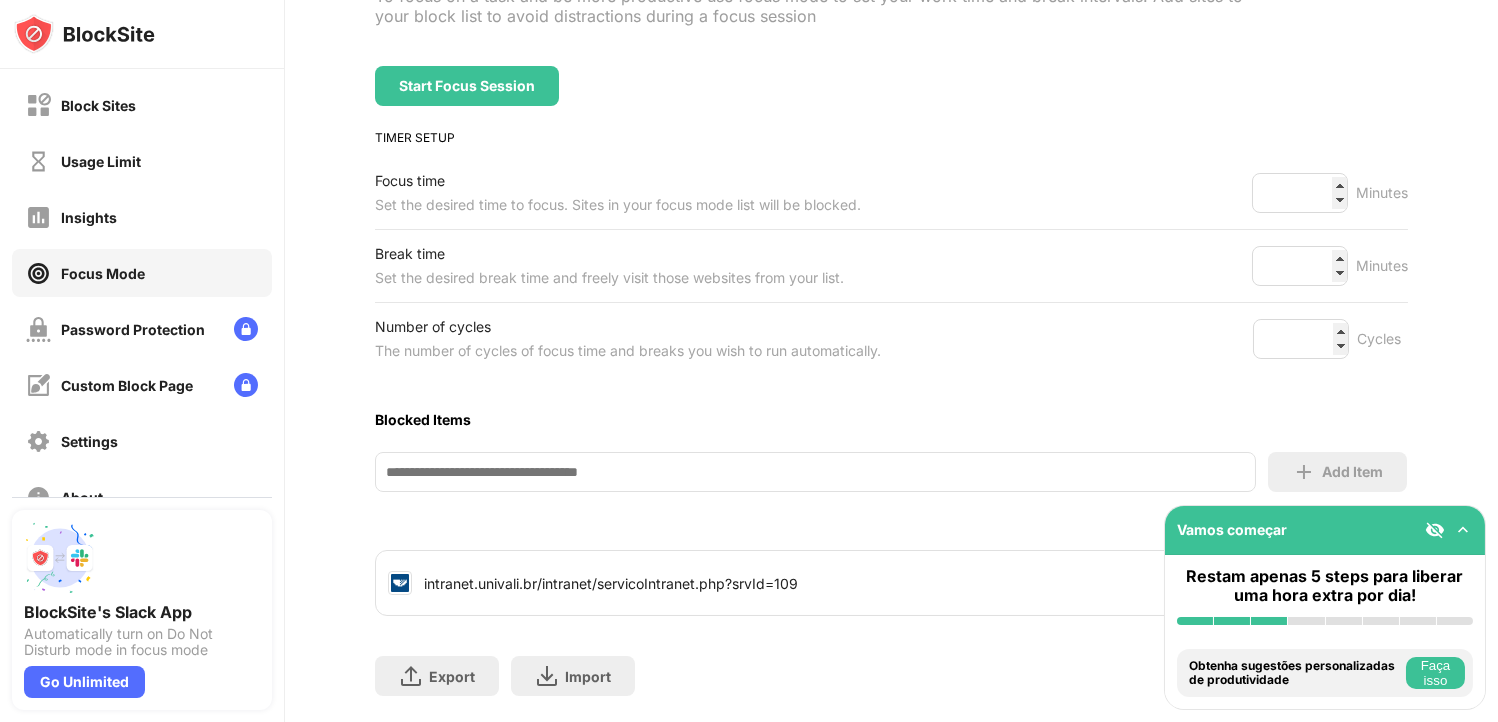 scroll, scrollTop: 200, scrollLeft: 0, axis: vertical 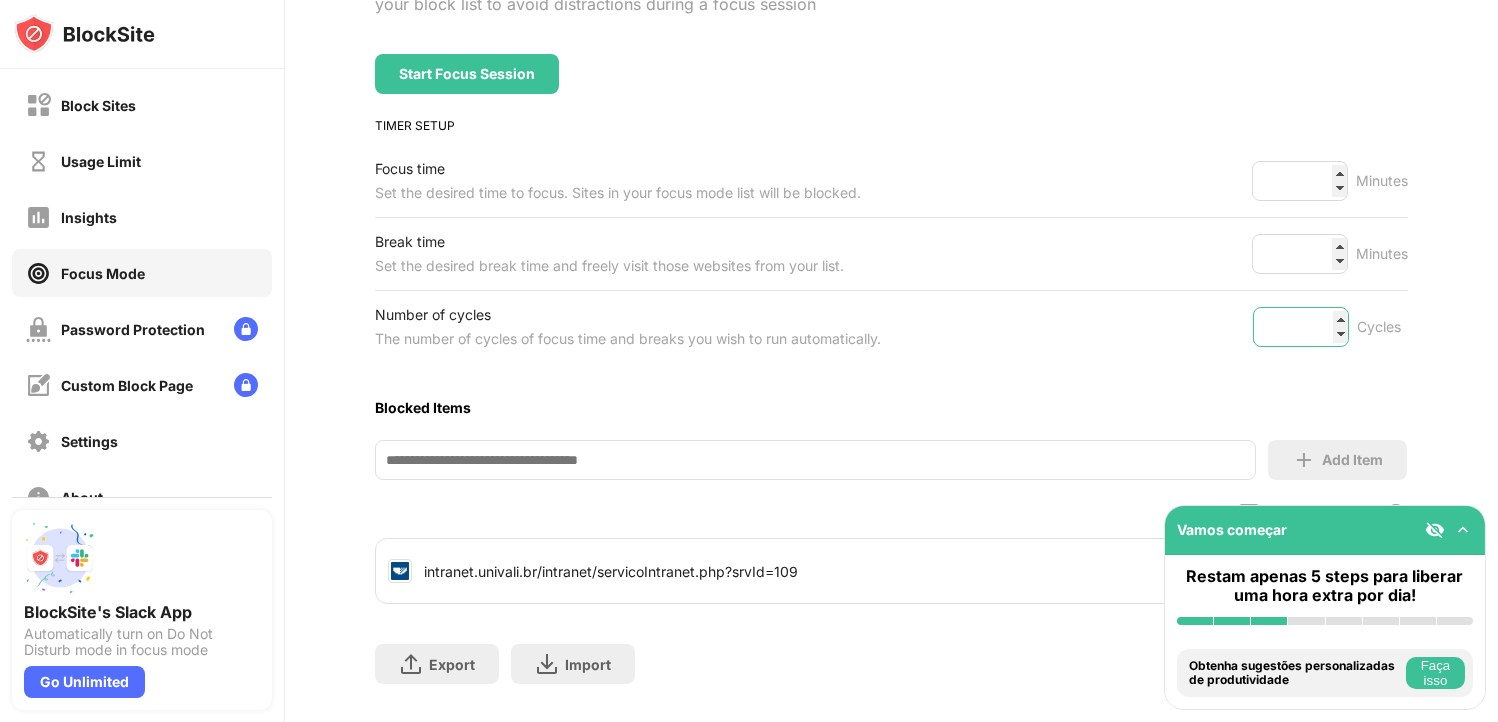 click on "*" at bounding box center (1301, 327) 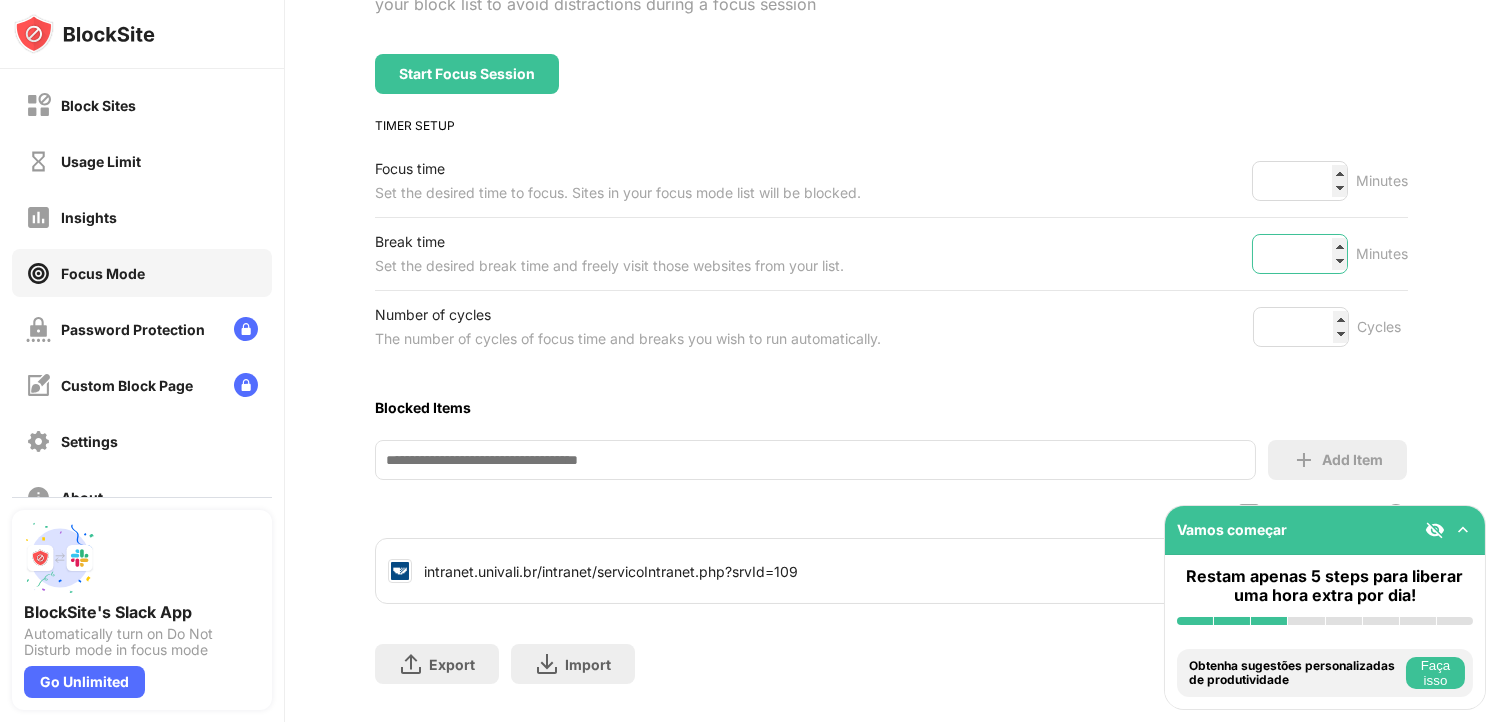 click on "*" at bounding box center [1300, 254] 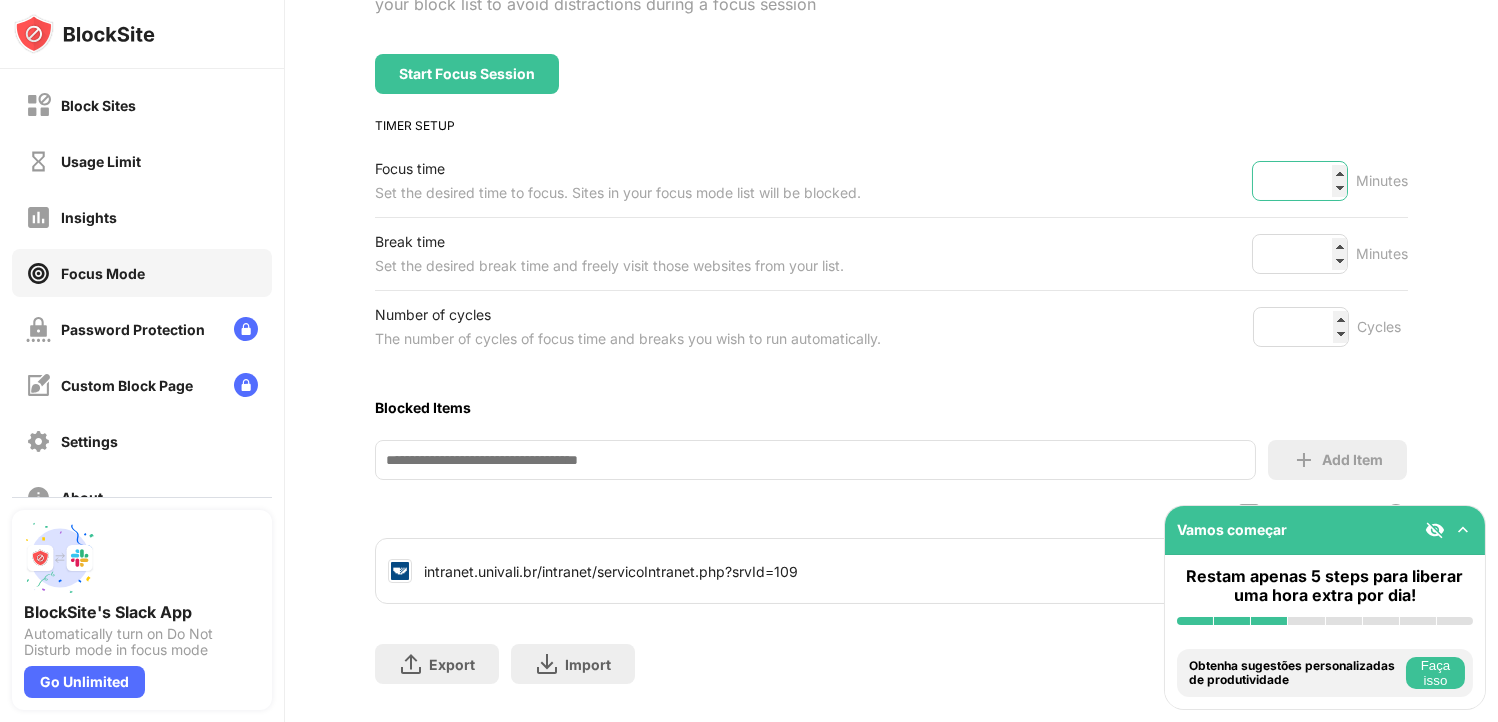 click on "**" at bounding box center [1300, 181] 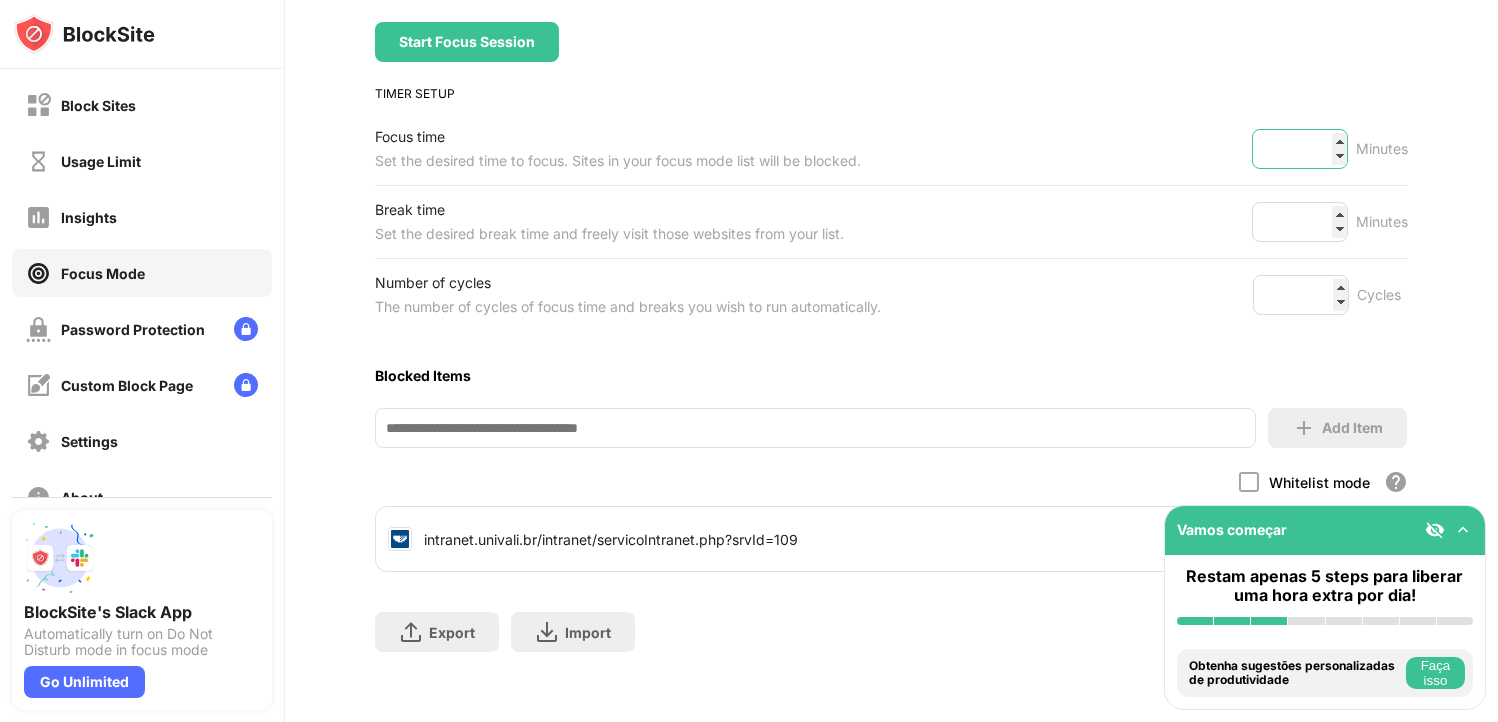 scroll, scrollTop: 250, scrollLeft: 0, axis: vertical 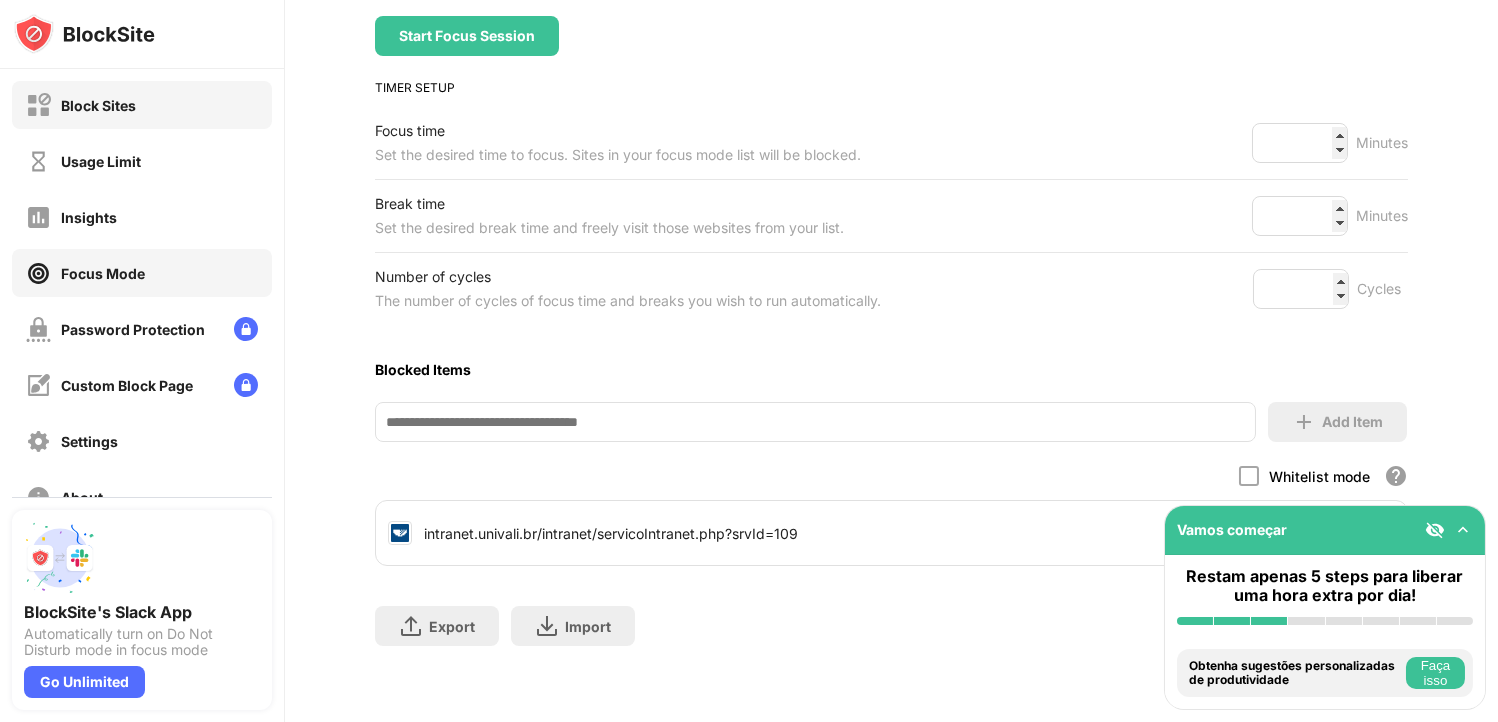 click on "Block Sites" at bounding box center (142, 105) 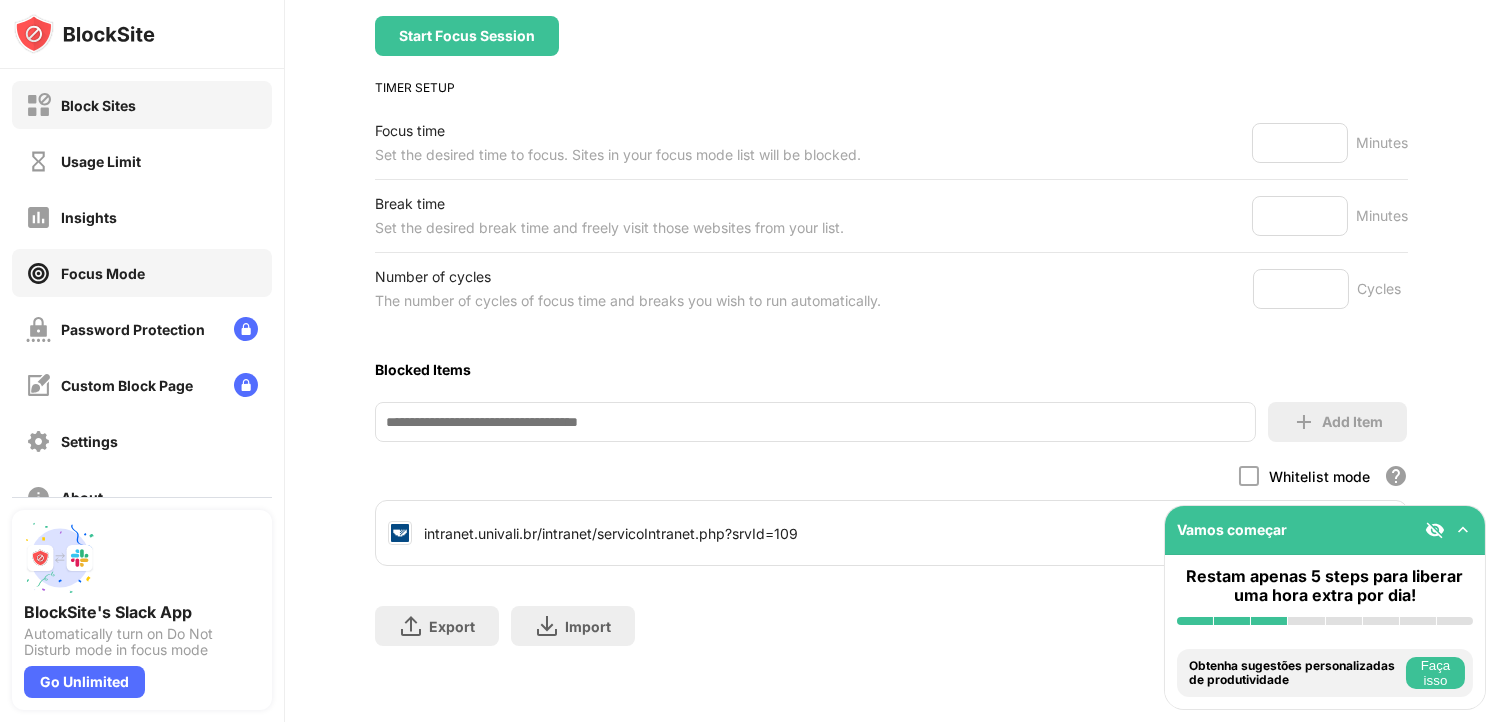 scroll, scrollTop: 0, scrollLeft: 0, axis: both 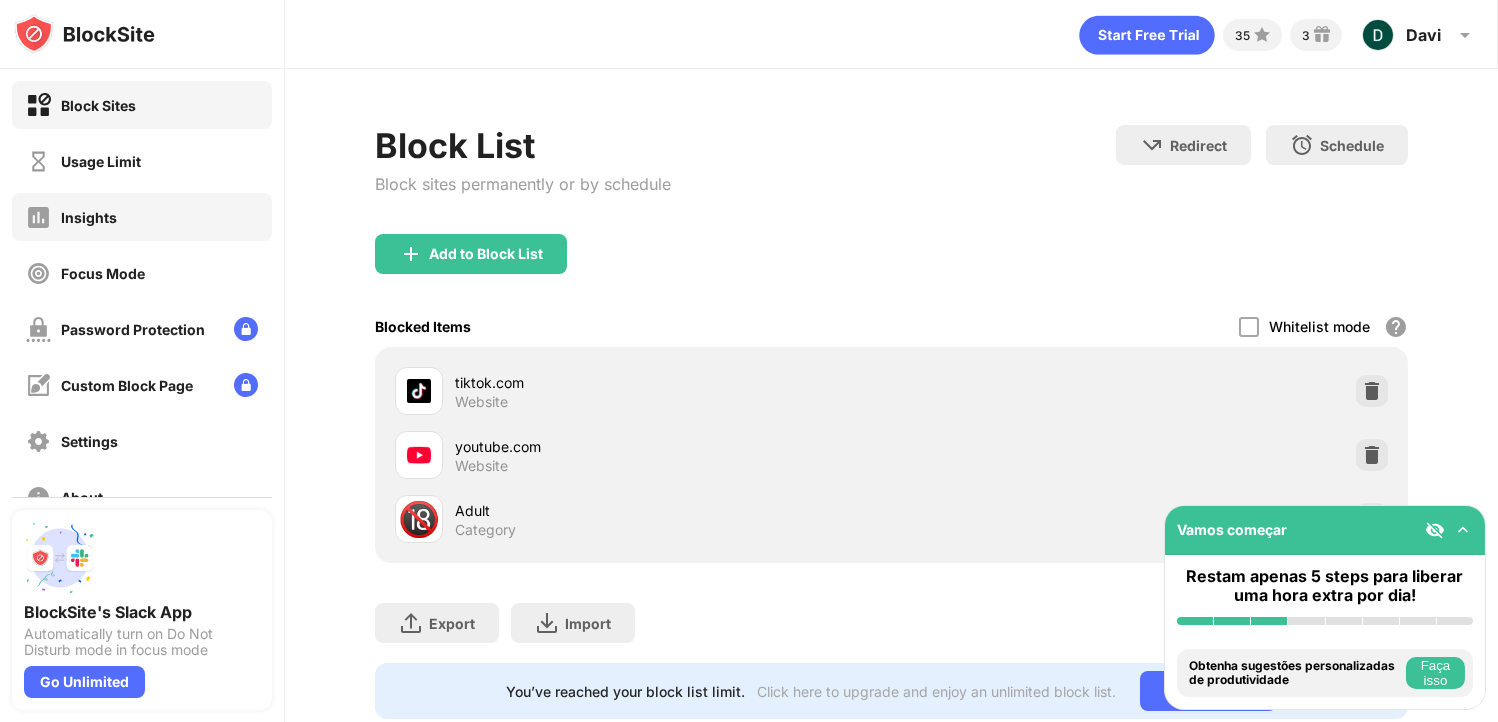 click on "Insights" at bounding box center [142, 217] 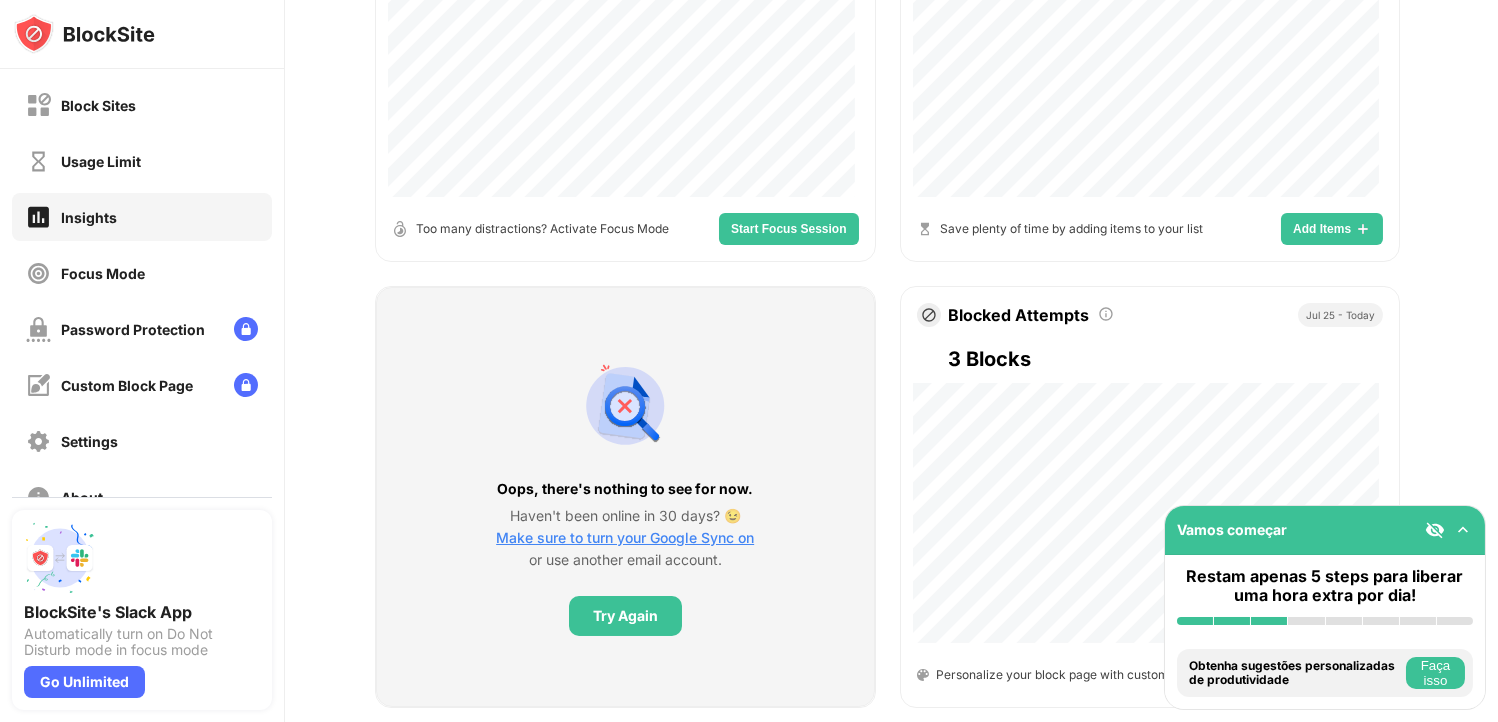 scroll, scrollTop: 23, scrollLeft: 0, axis: vertical 